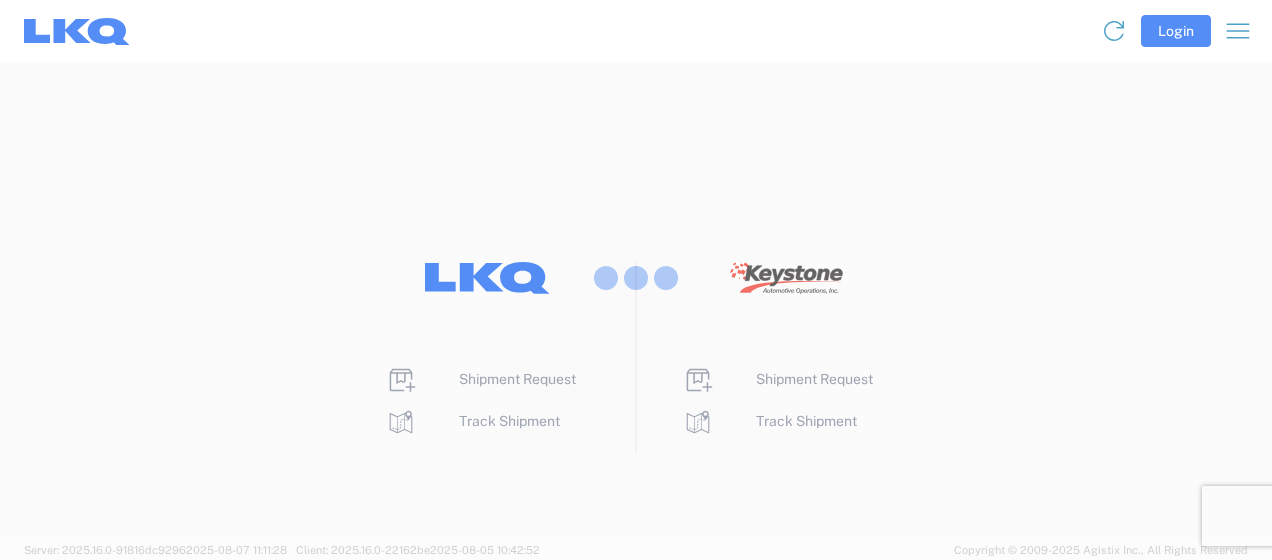 scroll, scrollTop: 0, scrollLeft: 0, axis: both 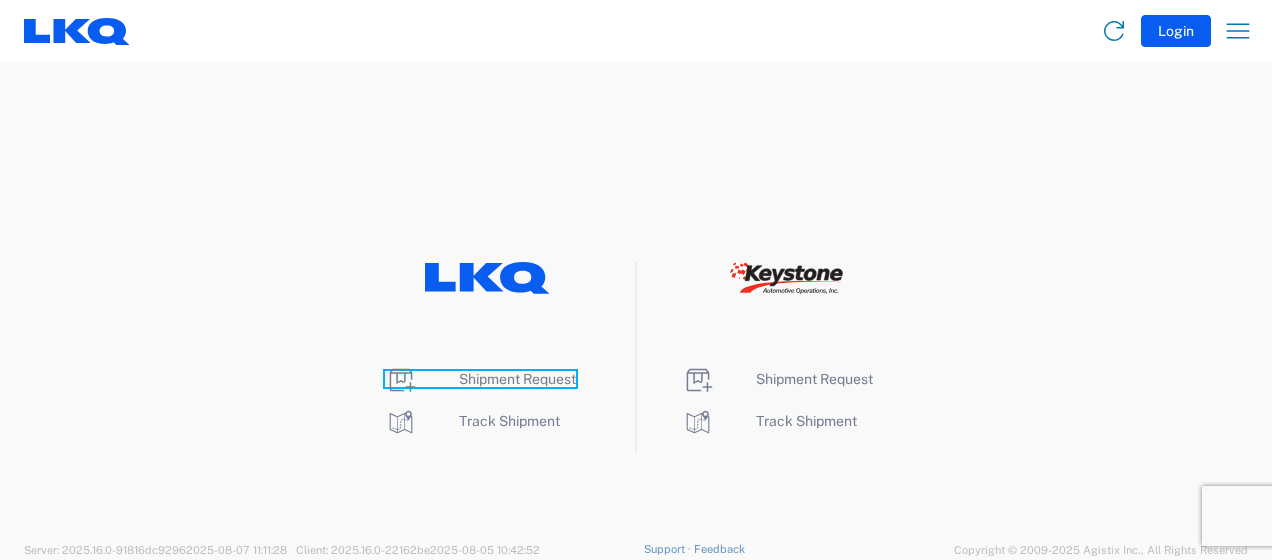 click on "Shipment Request" 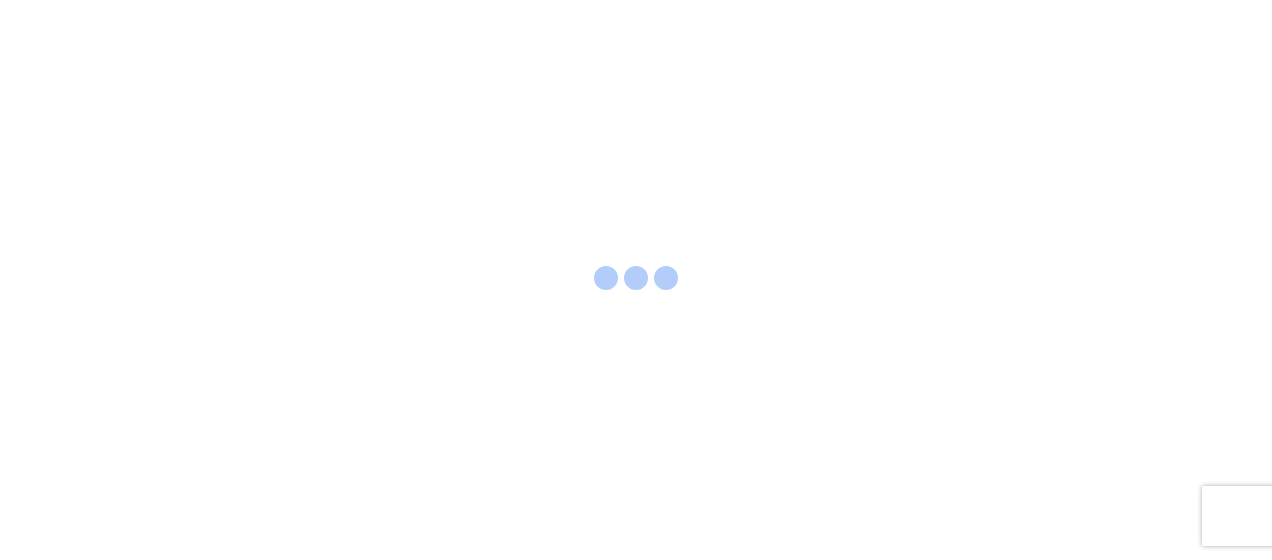 scroll, scrollTop: 0, scrollLeft: 0, axis: both 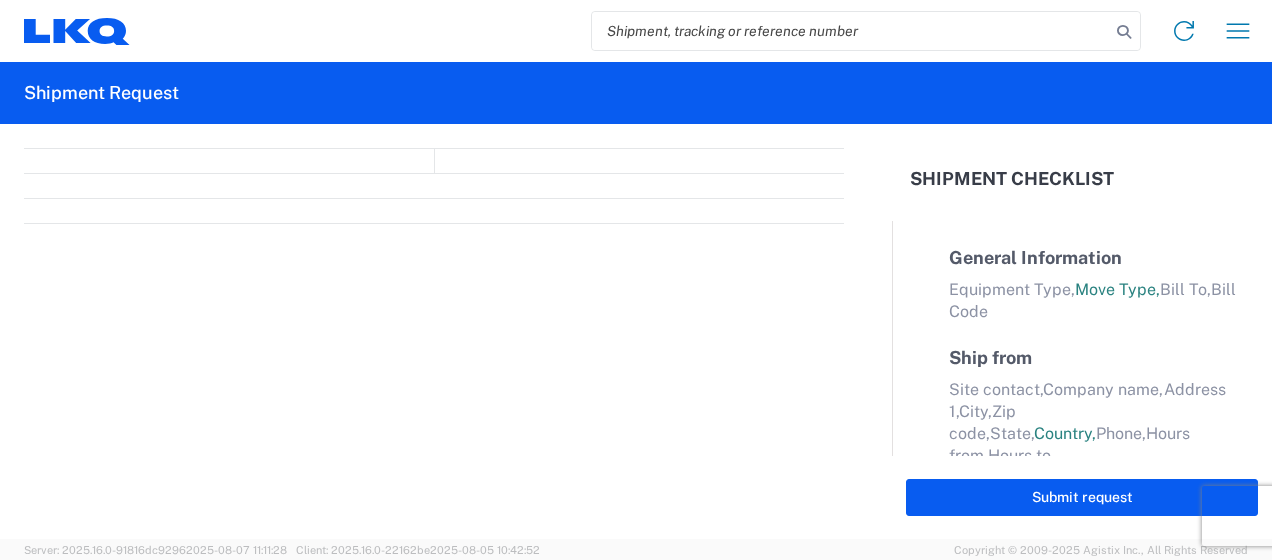 select on "FULL" 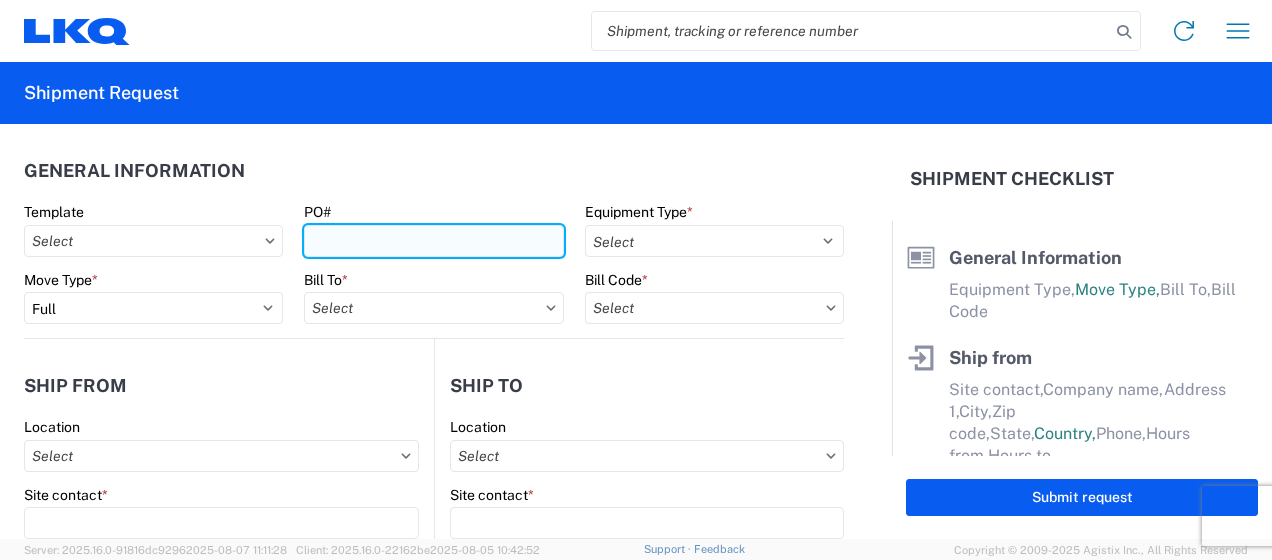 click on "PO#" at bounding box center [433, 241] 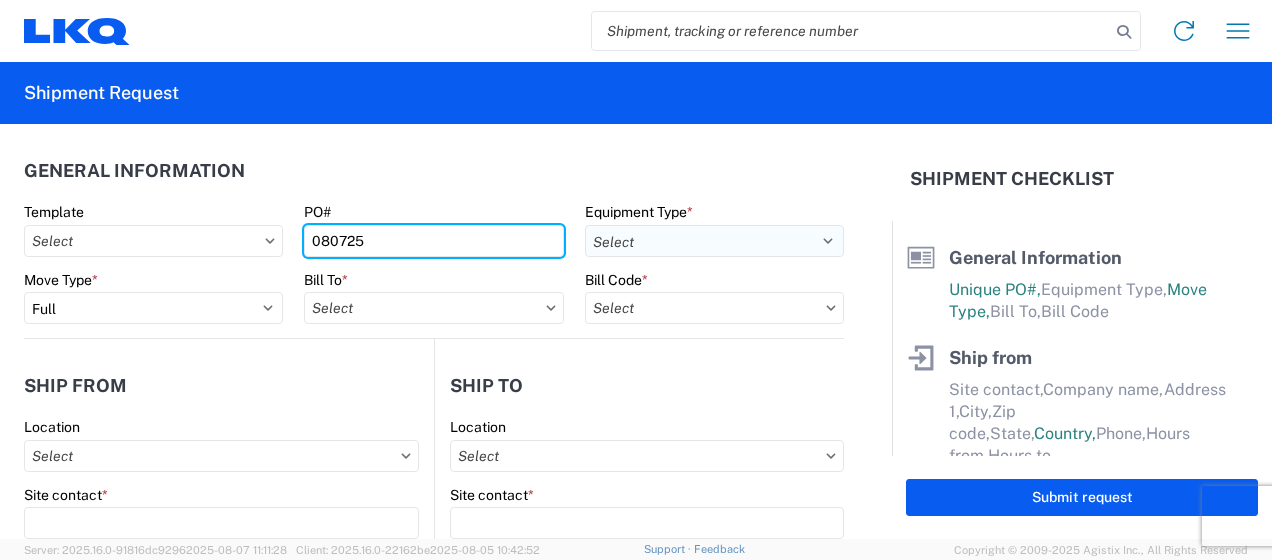 type on "080725" 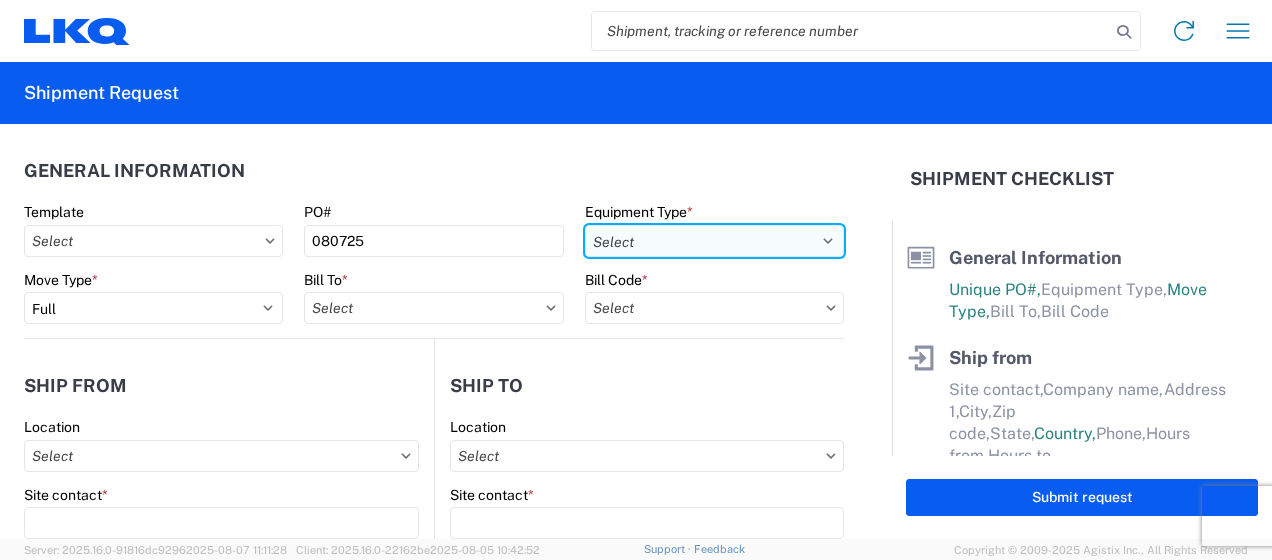 click on "Select 53’ Dry Van Flatbed Dropdeck (van) Lowboy (flatbed) Rail" at bounding box center (714, 241) 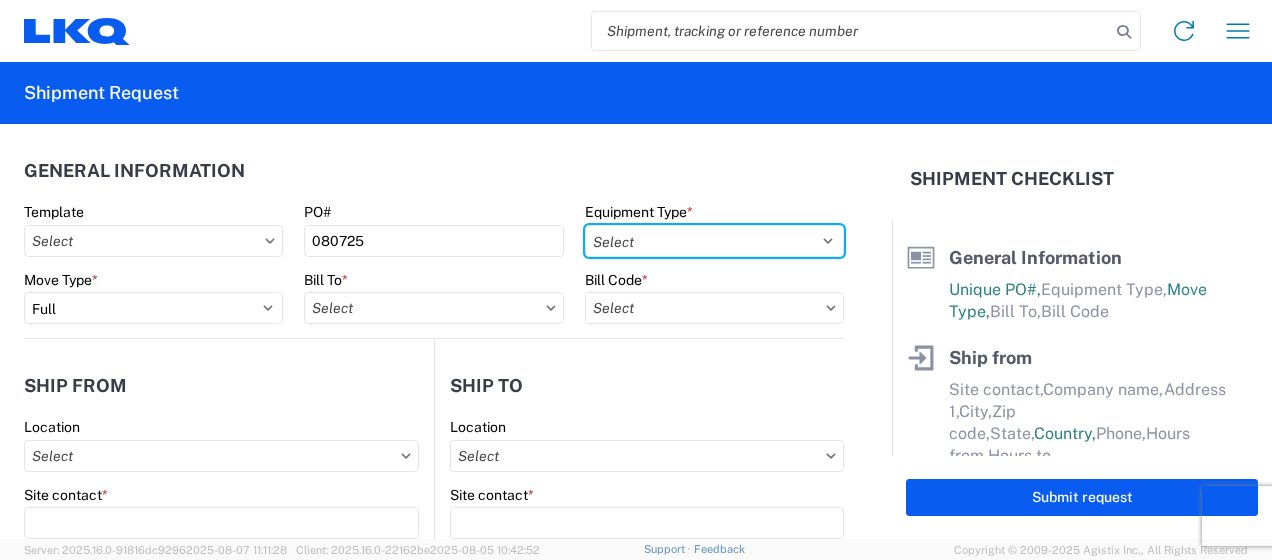 click on "Select 53’ Dry Van Flatbed Dropdeck (van) Lowboy (flatbed) Rail" at bounding box center [714, 241] 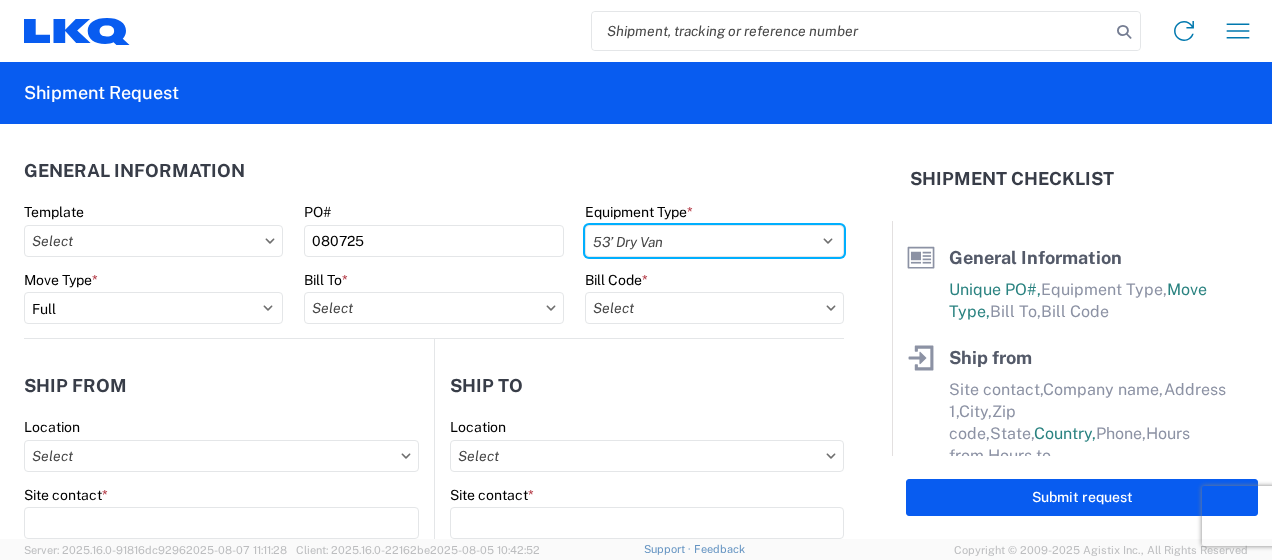 click on "Select 53’ Dry Van Flatbed Dropdeck (van) Lowboy (flatbed) Rail" at bounding box center [714, 241] 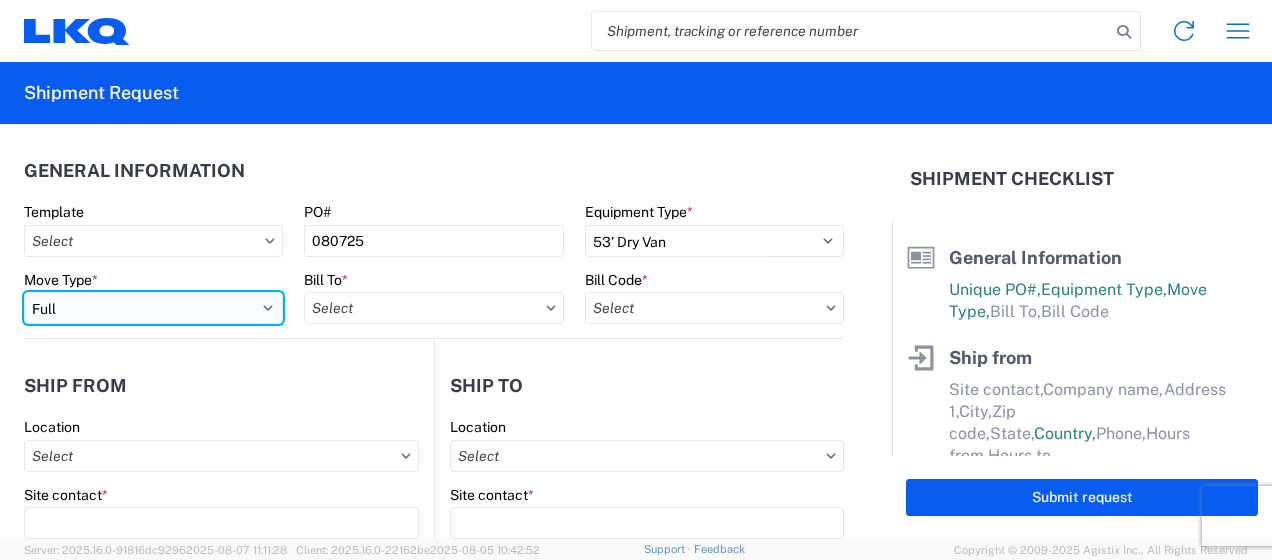 click on "Select Full Partial TL" at bounding box center [153, 308] 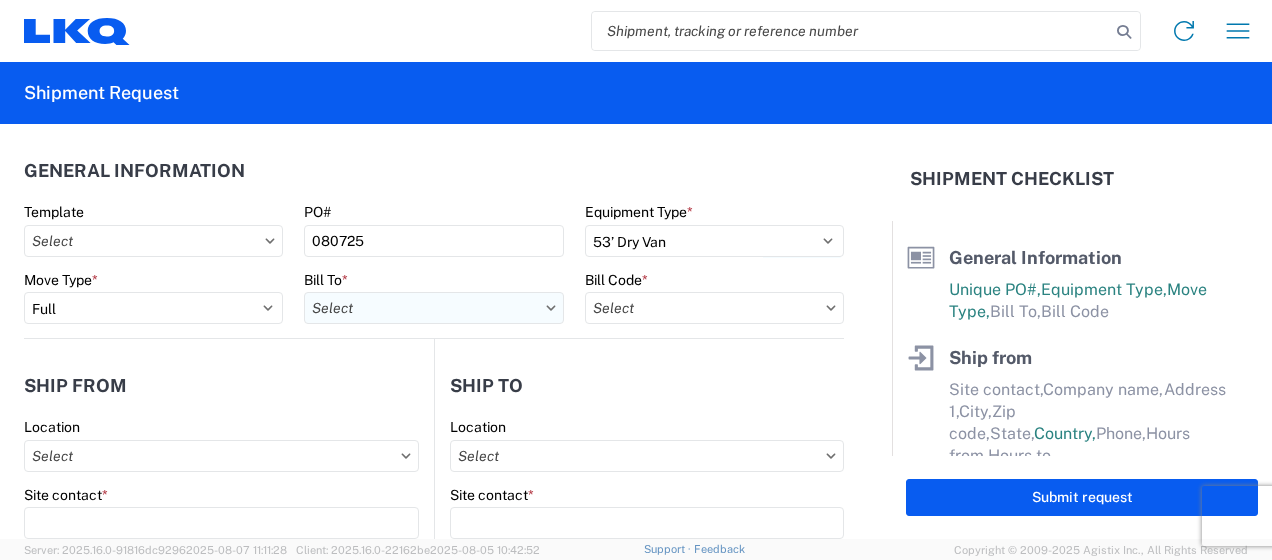 click on "Bill To  *" at bounding box center (433, 308) 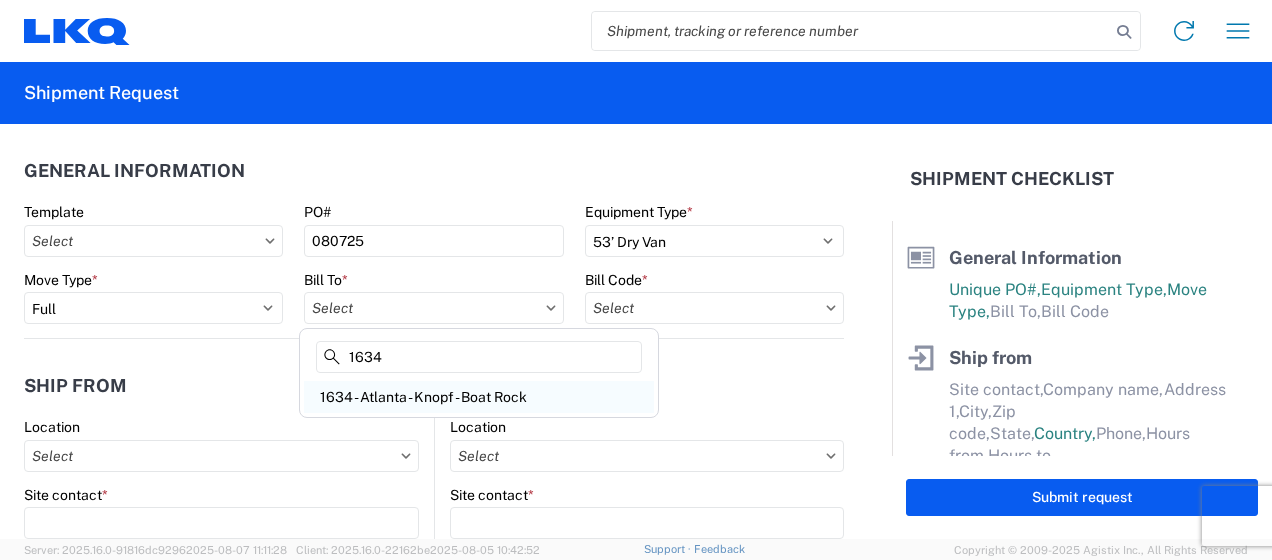 type on "1634" 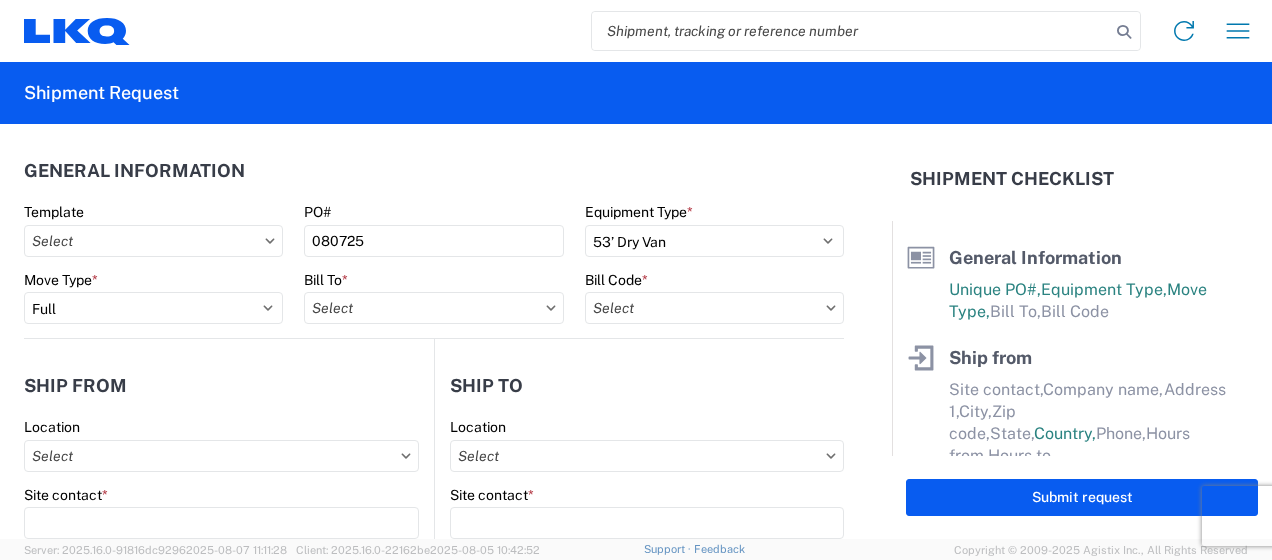 type on "1634 - Atlanta - Knopf - Boat Rock" 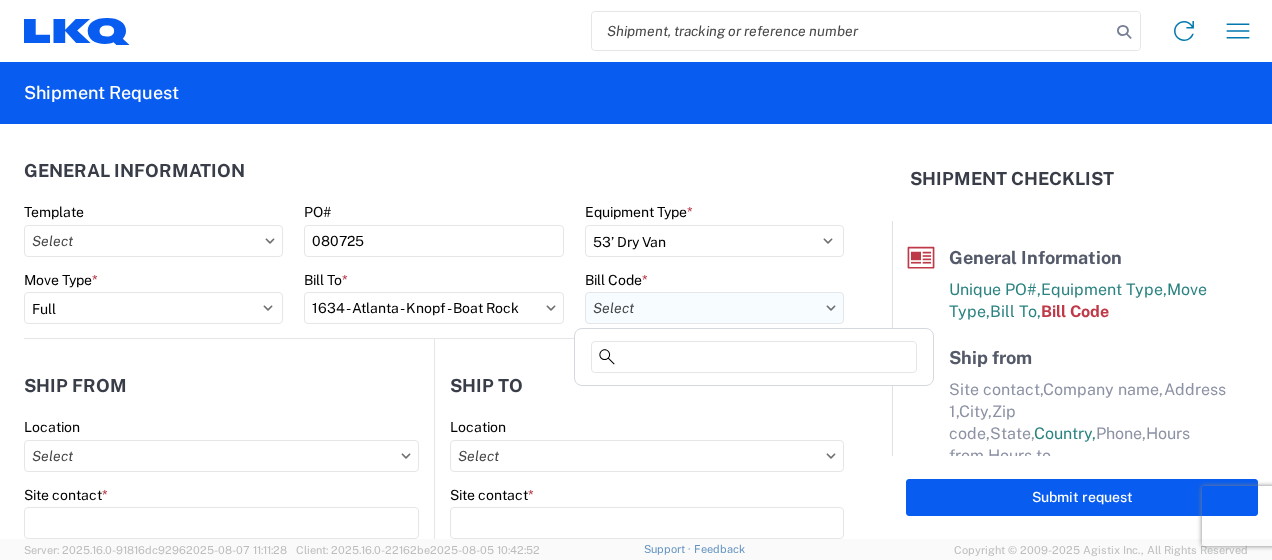 click on "Bill Code  *" at bounding box center [714, 308] 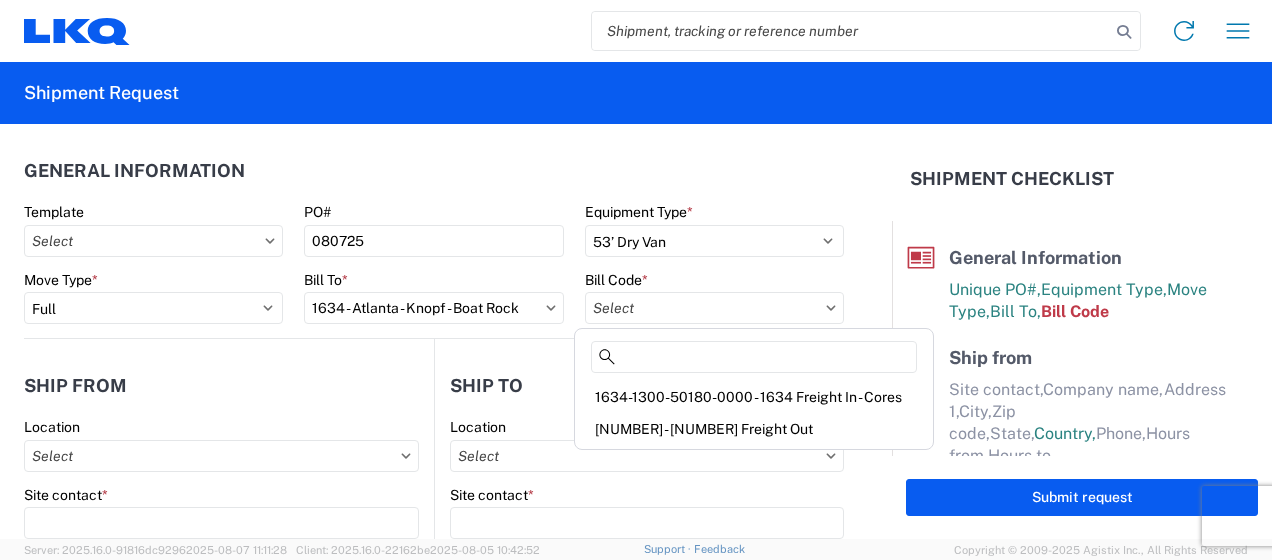 click on "1634-1300-50180-0000 - 1634 Freight In - Cores" 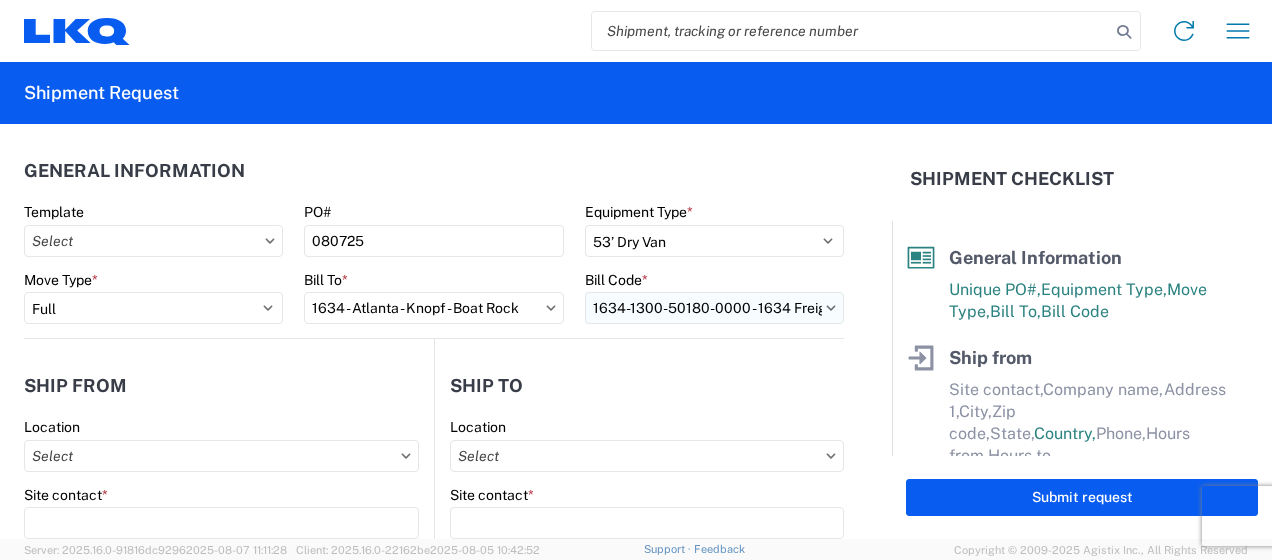 click on "1634-1300-50180-0000 - 1634 Freight In - Cores" at bounding box center [714, 308] 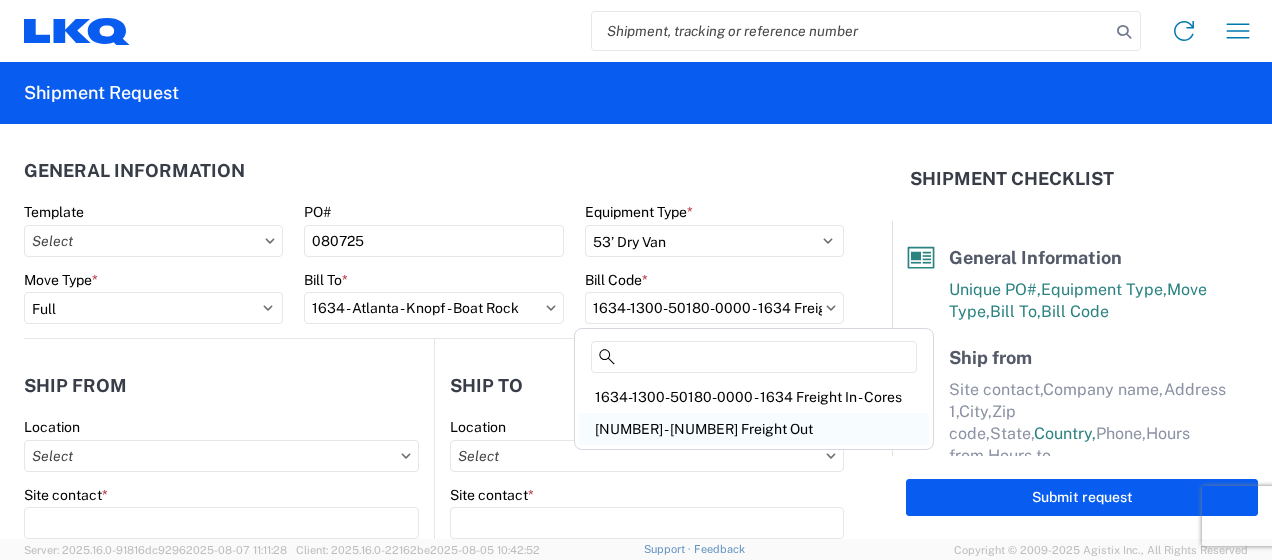 click on "[NUMBER] - [NUMBER] Freight Out" 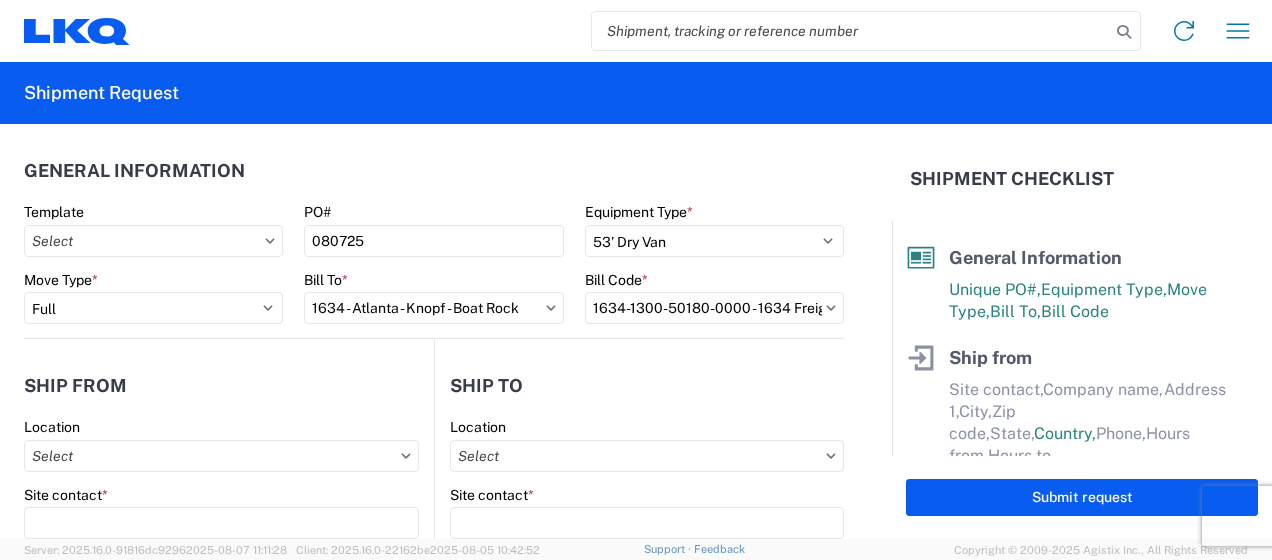 type on "[NUMBER] - [NUMBER] Freight Out" 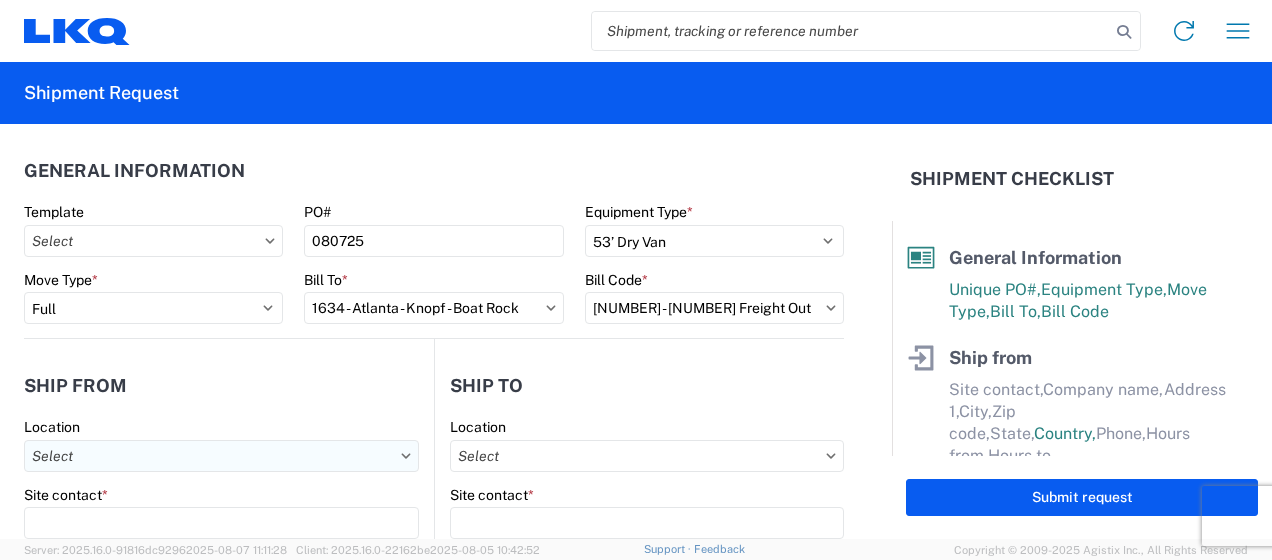 scroll, scrollTop: 166, scrollLeft: 0, axis: vertical 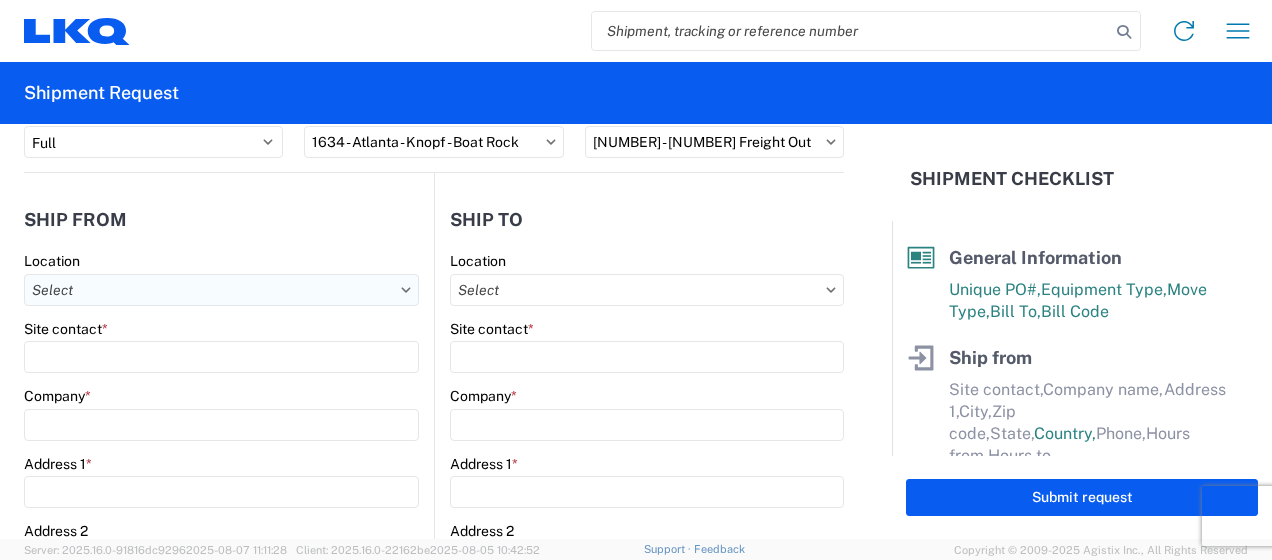 click on "Location" at bounding box center (221, 290) 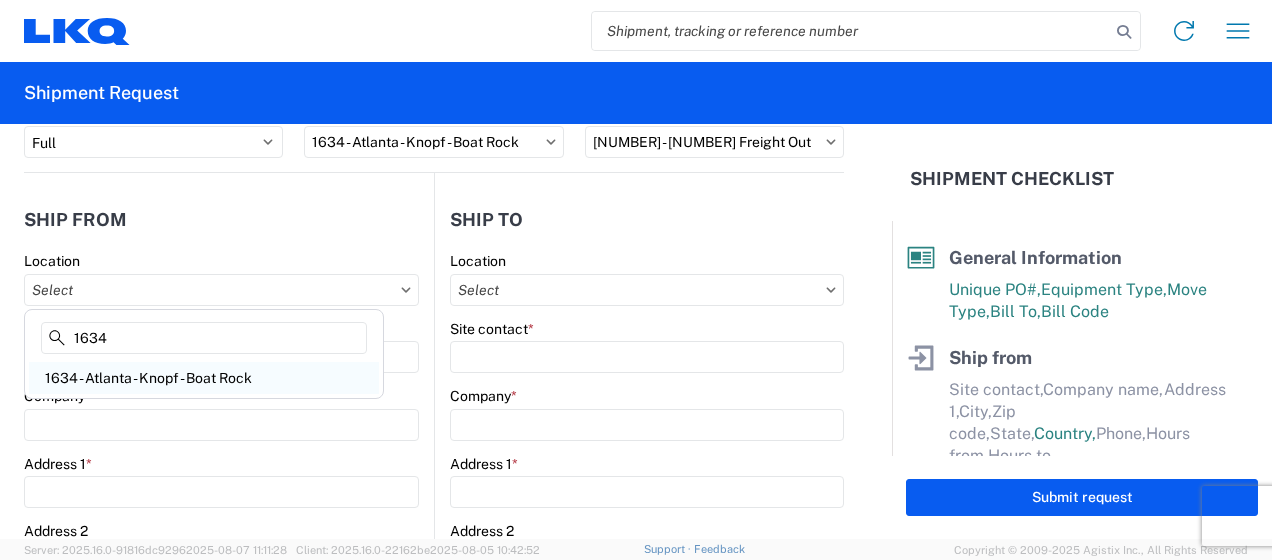 type on "1634" 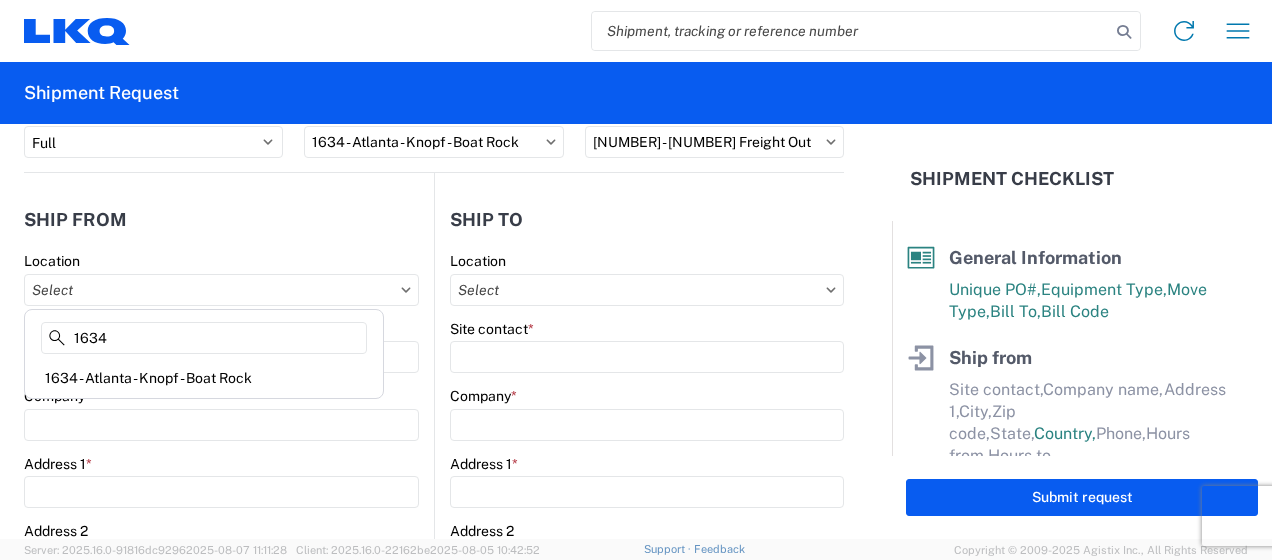 type on "1634 - Atlanta - Knopf - Boat Rock" 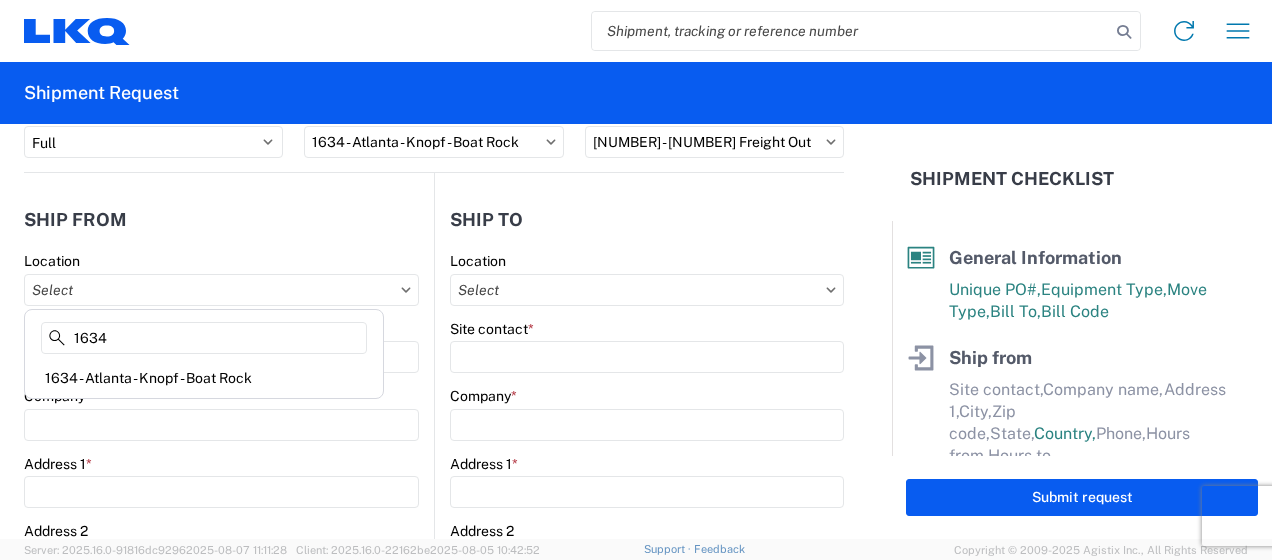 type on "[NUMBER] [STREET]" 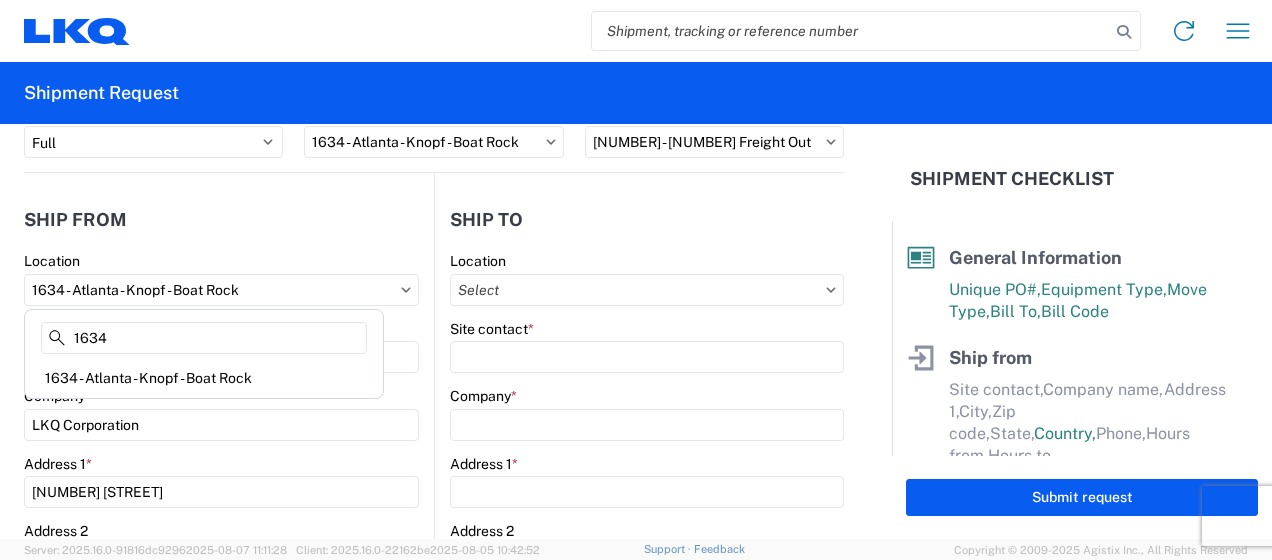 select on "US" 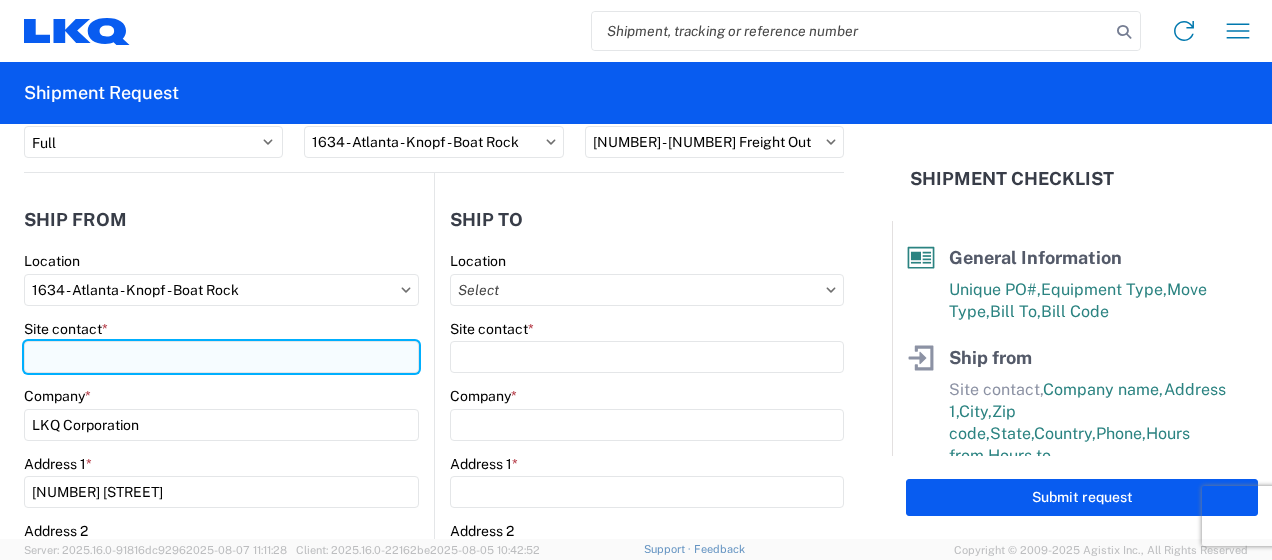 click on "Site contact  *" at bounding box center [221, 357] 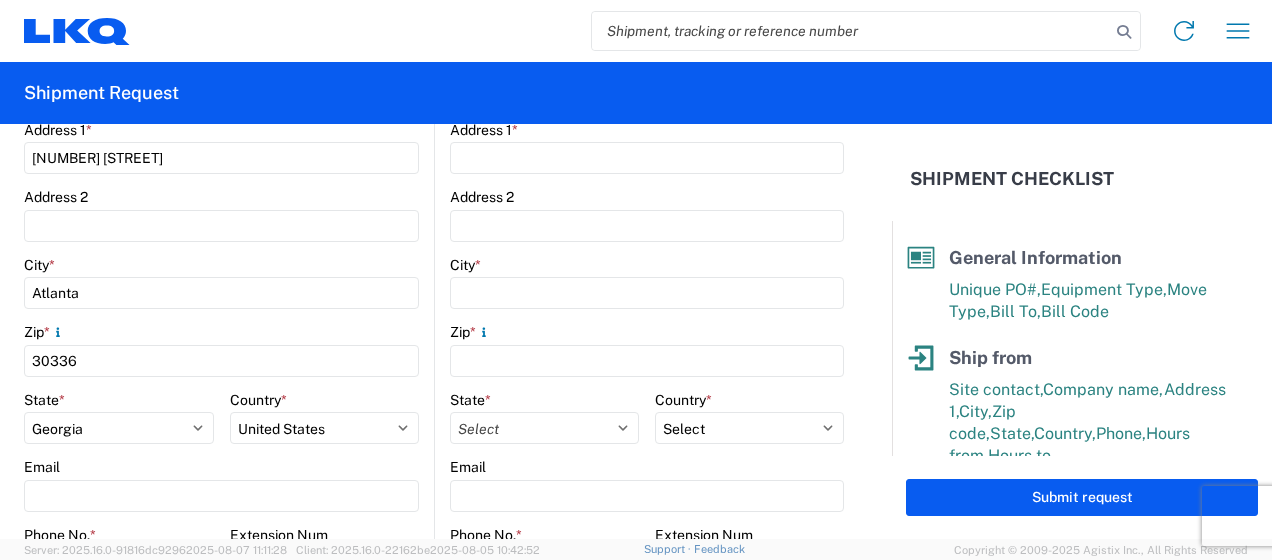 scroll, scrollTop: 666, scrollLeft: 0, axis: vertical 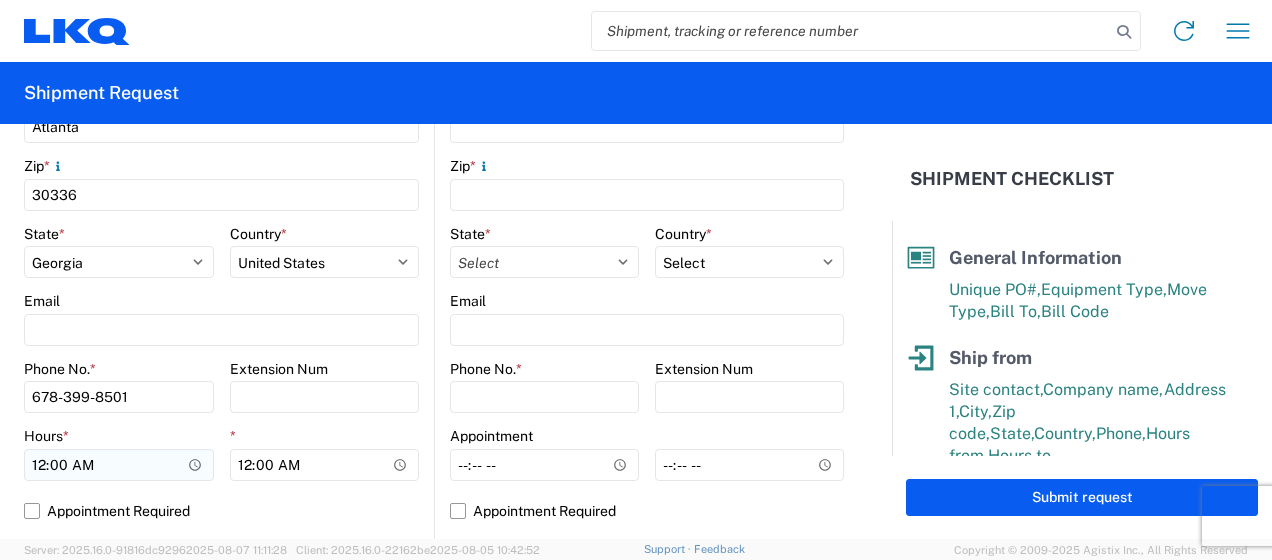 type on "[FIRST] [LAST]" 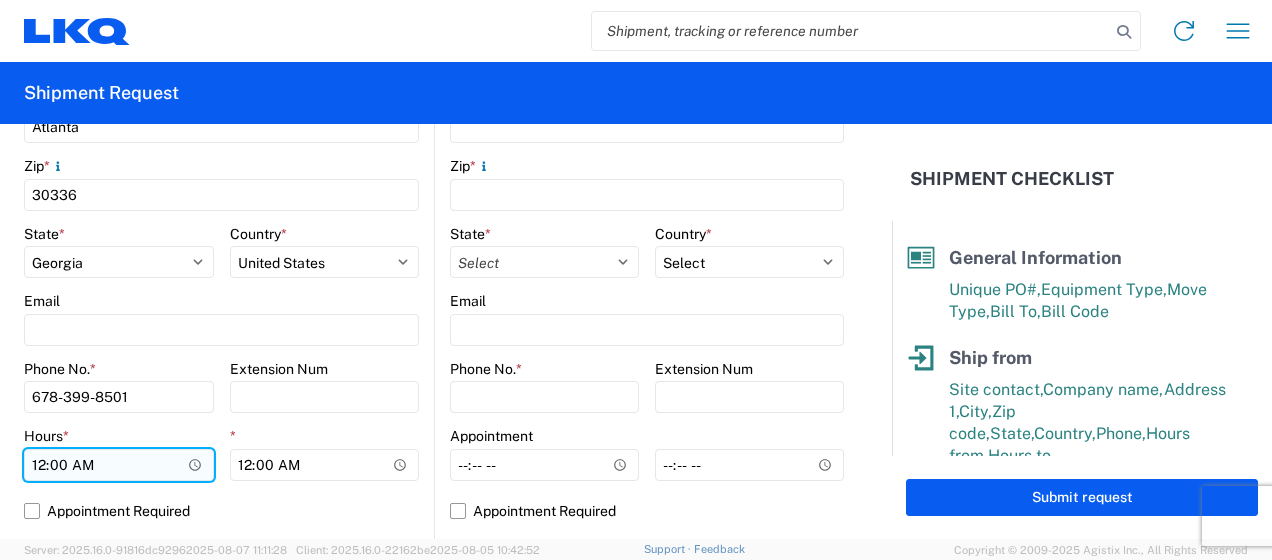 click on "00:00" at bounding box center (119, 465) 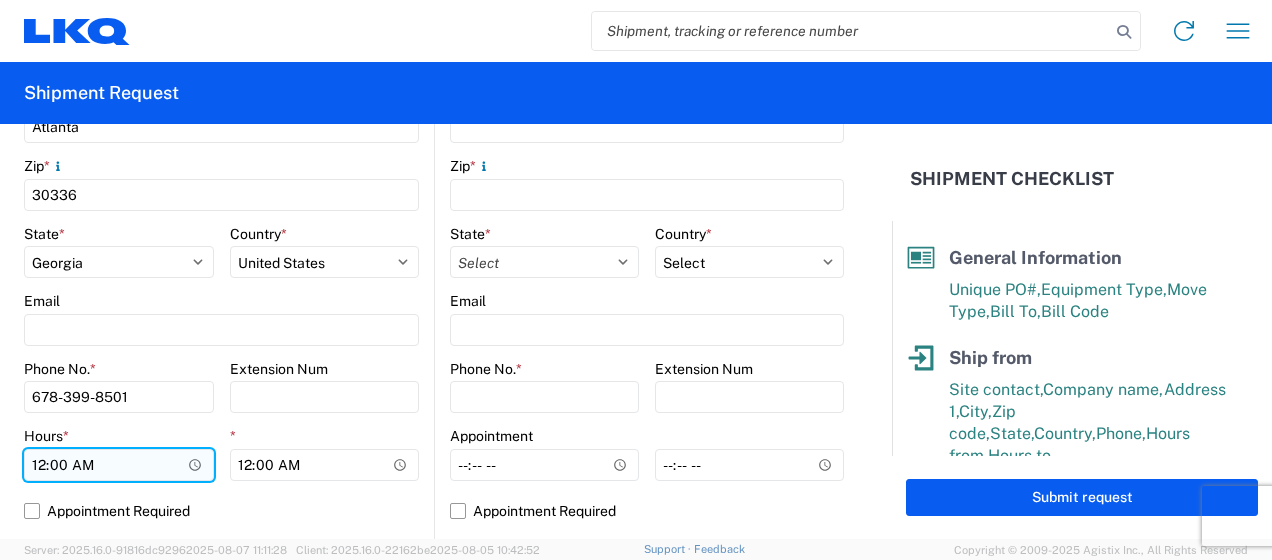 type on "07:00" 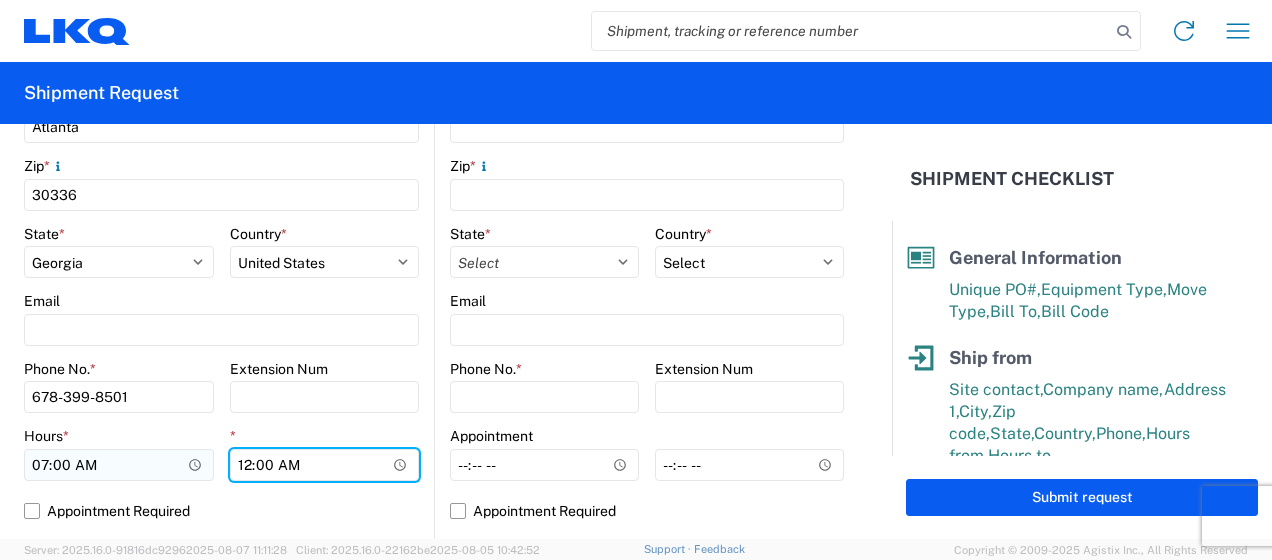 type on "14:30" 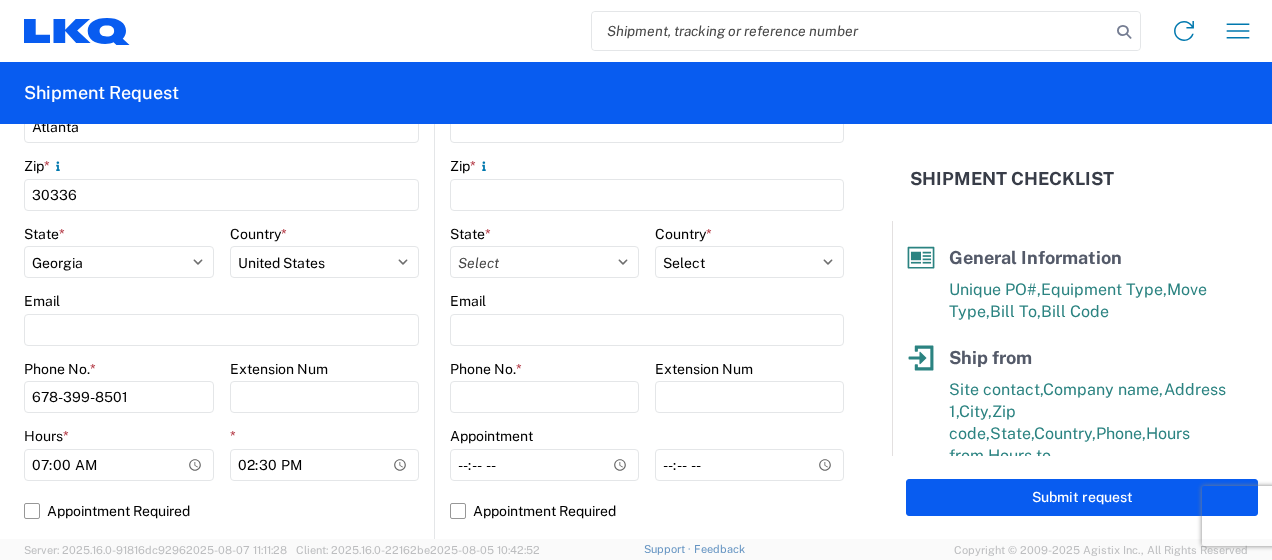 click on "Location Site contact * Company * Address 1 * Address 2 City * Zip *
State * Select Alabama Alaska Arizona Arkansas Armed Forces Americas Armed Forces Europe Armed Forces Pacific California Colorado Connecticut Delaware District of Columbia Florida Georgia Hawaii Idaho Illinois Indiana Iowa Kansas Kentucky Louisiana Maine Maryland Massachusetts Michigan Minnesota Mississippi Missouri Montana Nebraska Nevada New Hampshire New Jersey New Mexico New York North Carolina North Dakota Ohio Oklahoma Oregon Palau Pennsylvania Puerto Rico Rhode Island South Carolina South Dakota Tennessee Texas Utah Vermont Virginia Washington West Virginia Wisconsin Wyoming Country * Select Afghanistan Åland Islands Albania Algeria American Samoa Andorra Angola Anguilla Antarctica Antigua & Barbuda Argentina Armenia Aruba Australia Austria Azerbaijan Bahamas Bahrain Bangladesh Barbados Belarus Belgium Belize Benin Bermuda Bhutan Bolivia Bosnia & Herzegovina Botswana Bouvet Island Brazil British Virgin Islands" 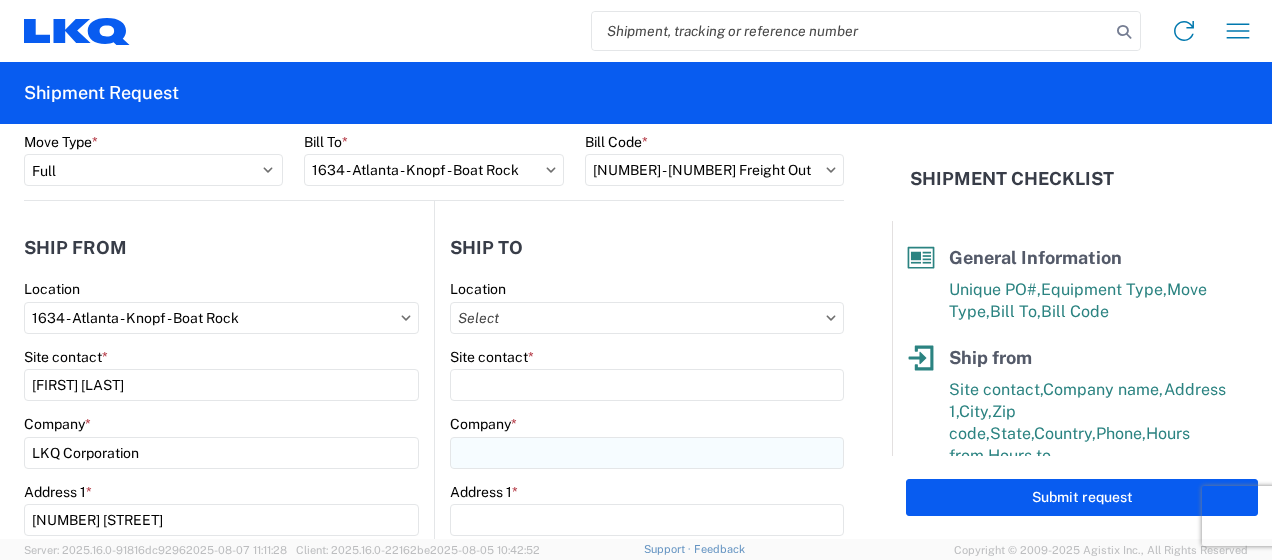 scroll, scrollTop: 166, scrollLeft: 0, axis: vertical 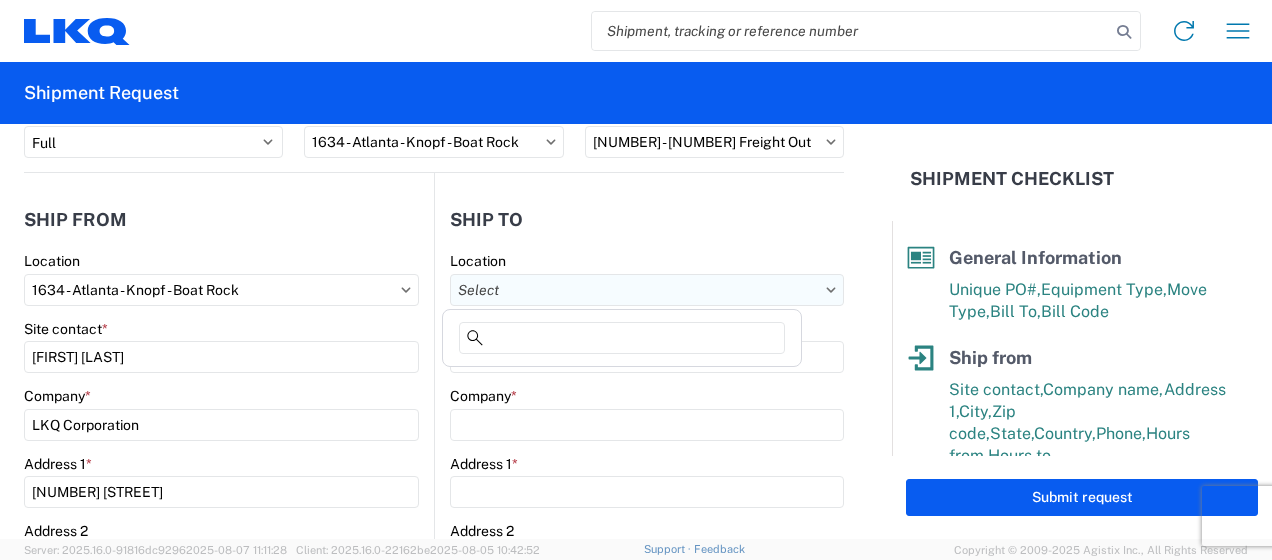 click on "Location" at bounding box center (647, 290) 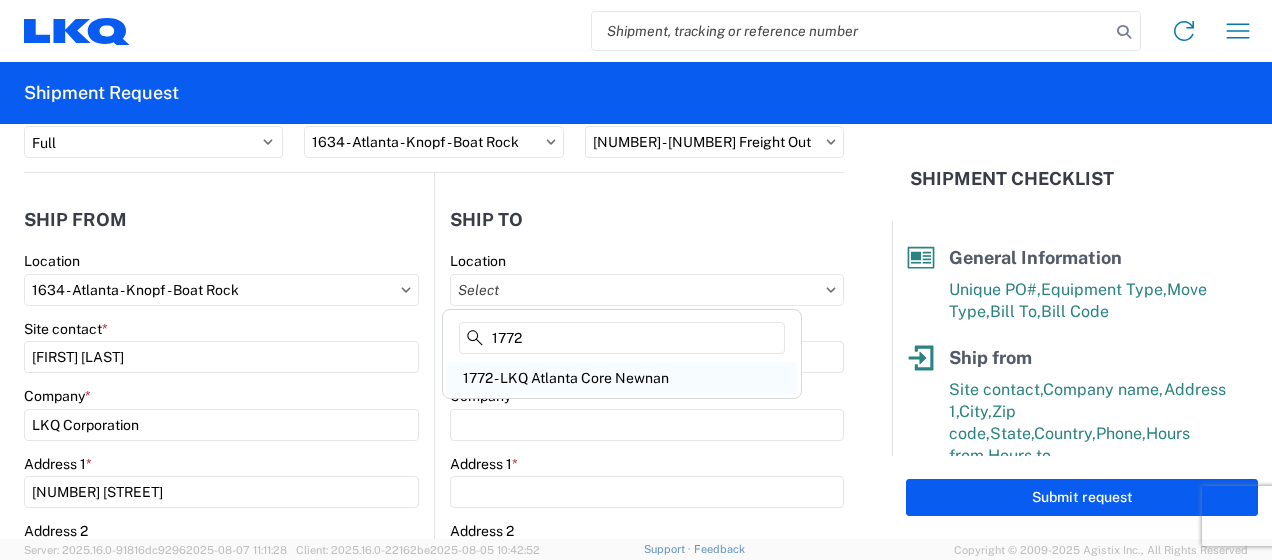 type on "1772" 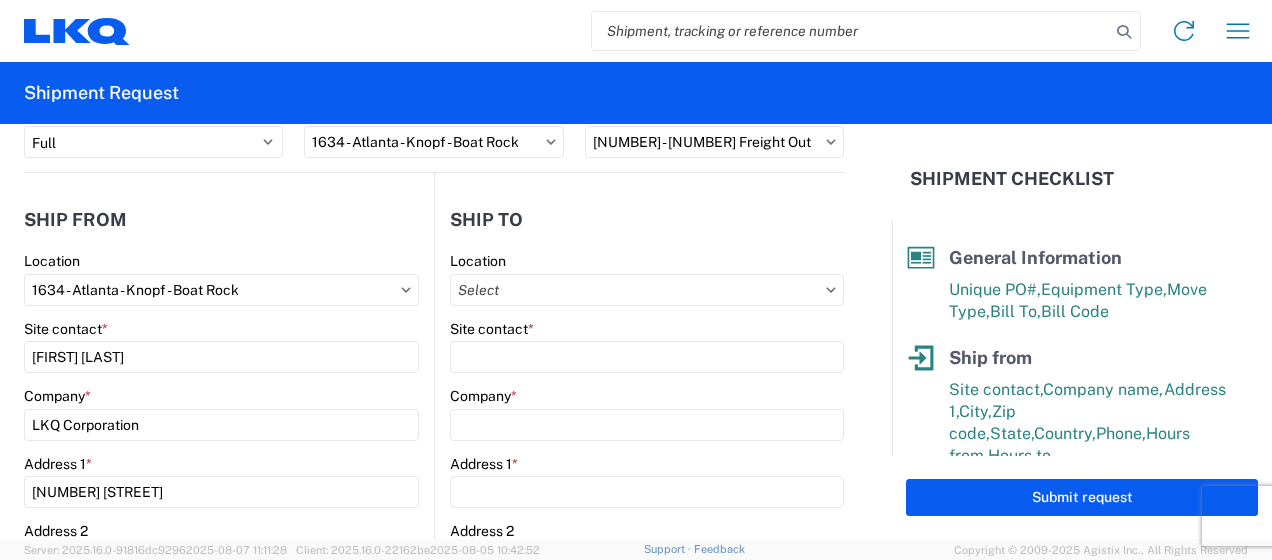 type on "1772 - LKQ Atlanta Core Newnan" 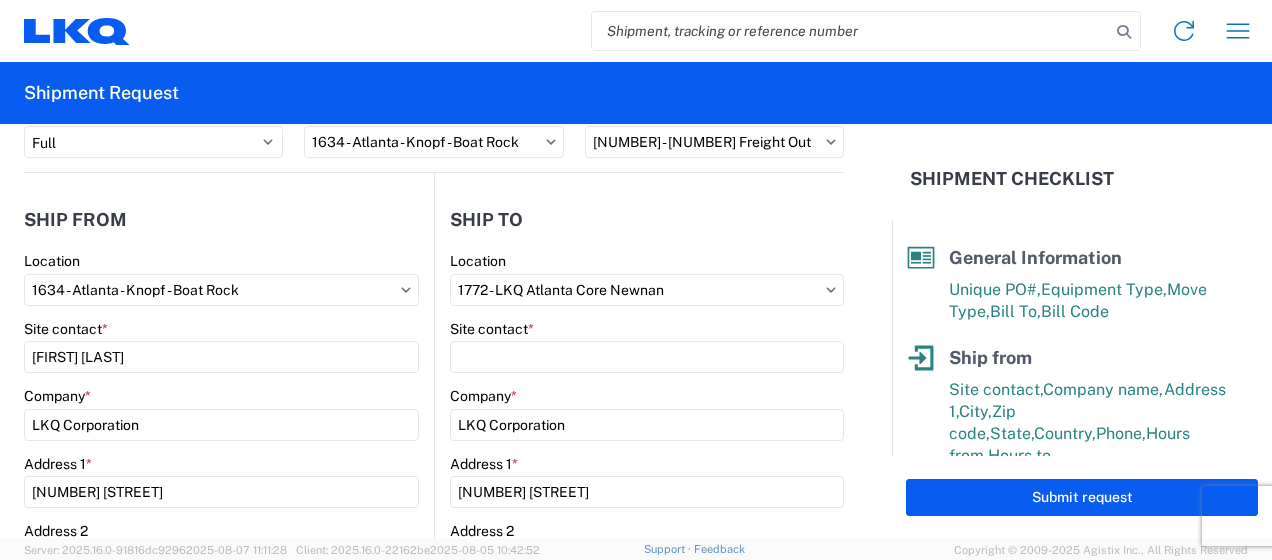 select on "GA" 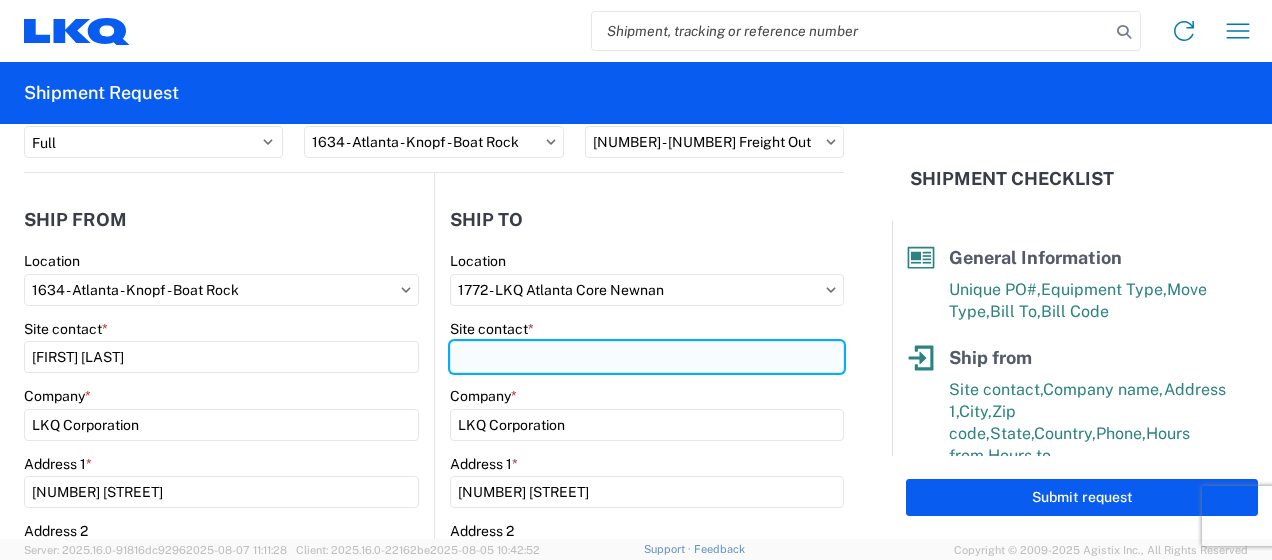 click on "Site contact  *" at bounding box center (647, 357) 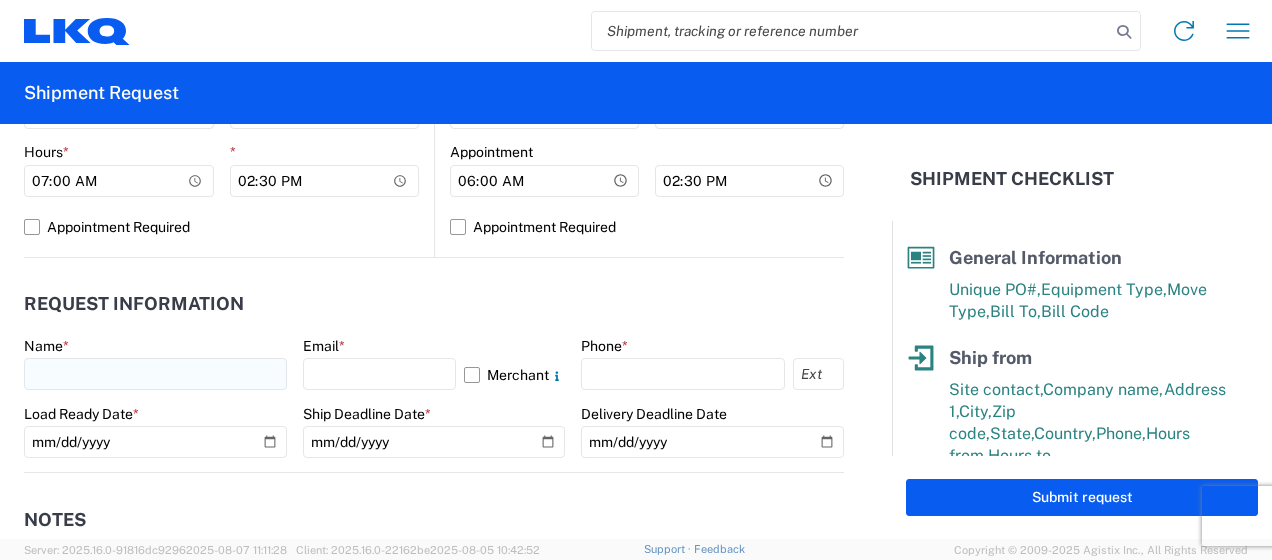 scroll, scrollTop: 1000, scrollLeft: 0, axis: vertical 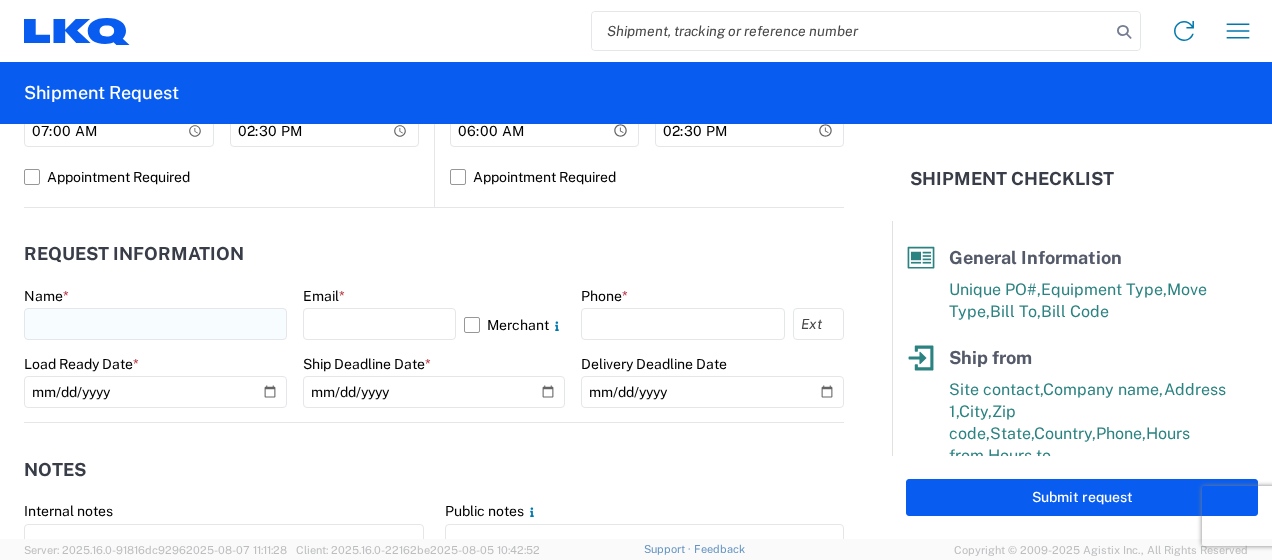 type on "Receiving" 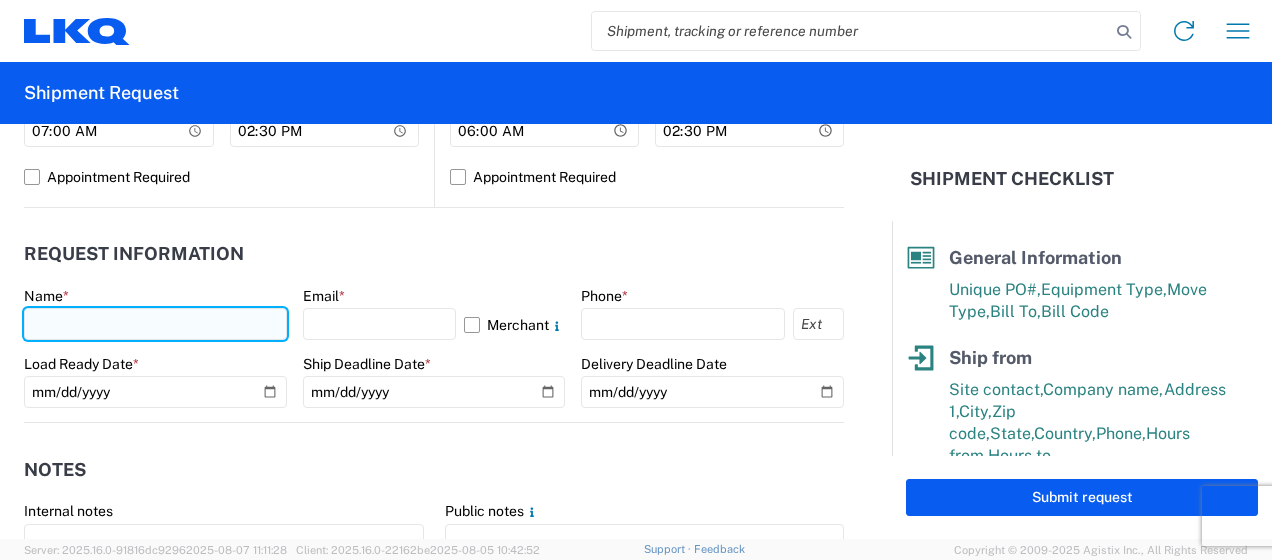 click 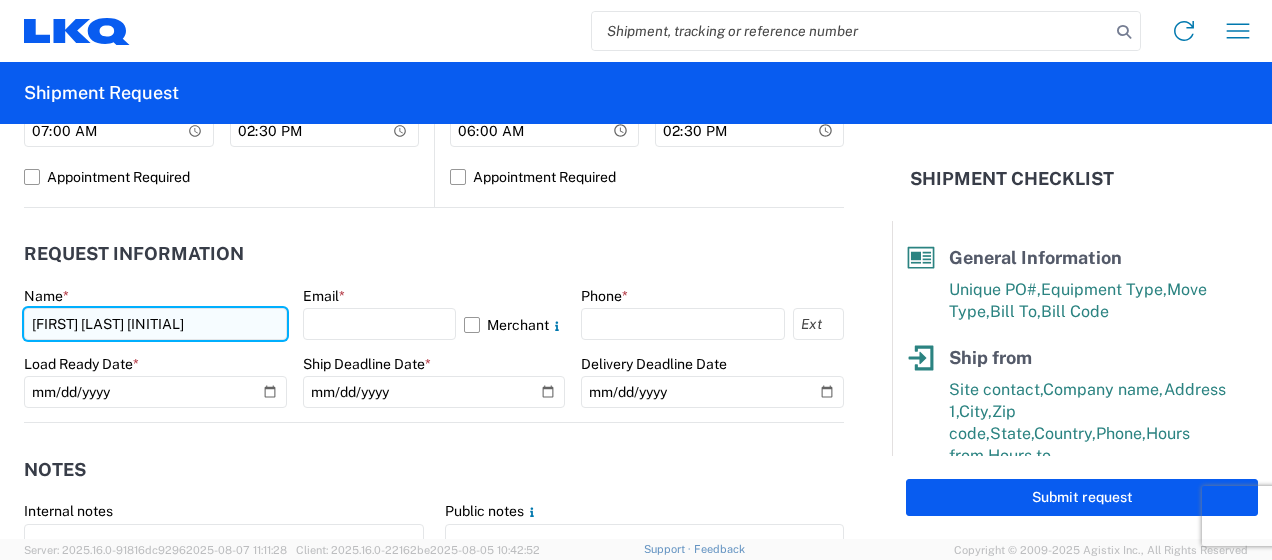 type on "[FIRST] [LAST] [INITIAL]" 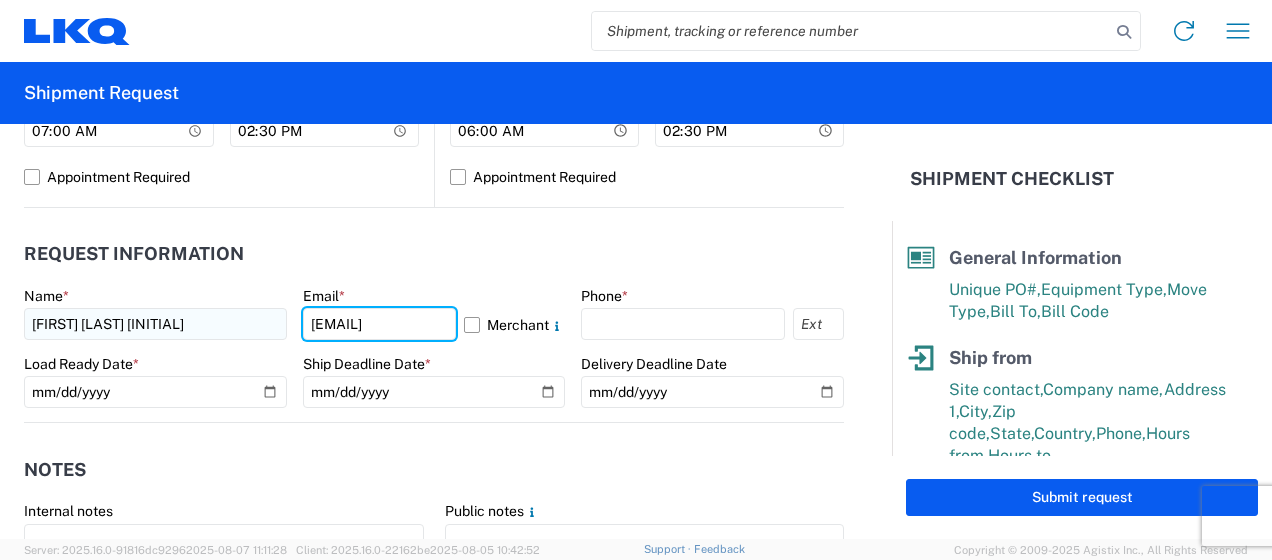 scroll, scrollTop: 0, scrollLeft: 57, axis: horizontal 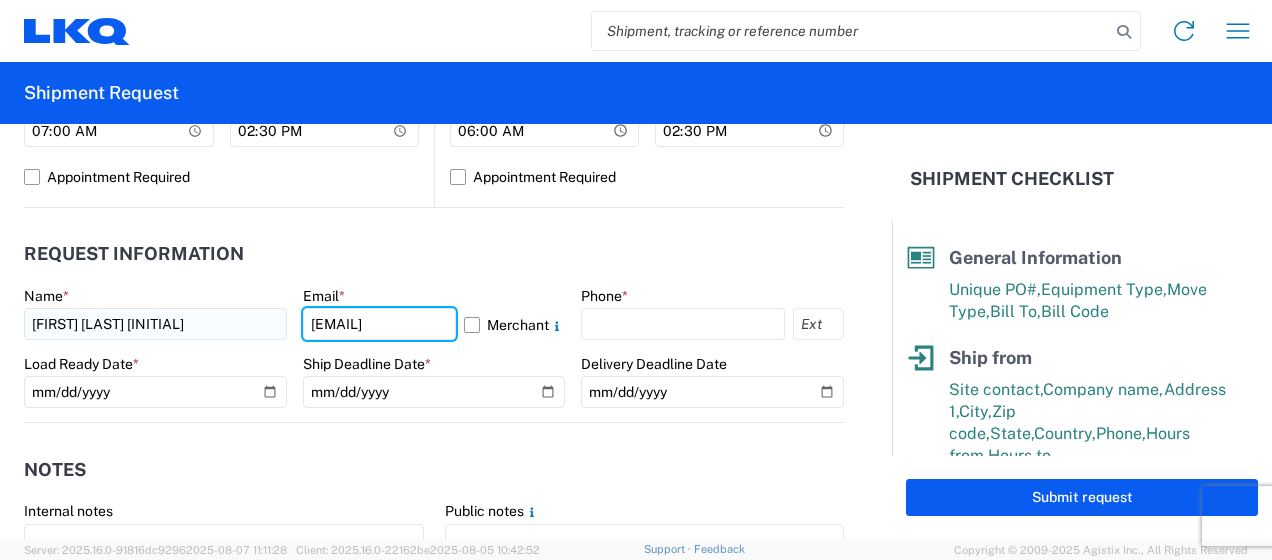 type on "[EMAIL]" 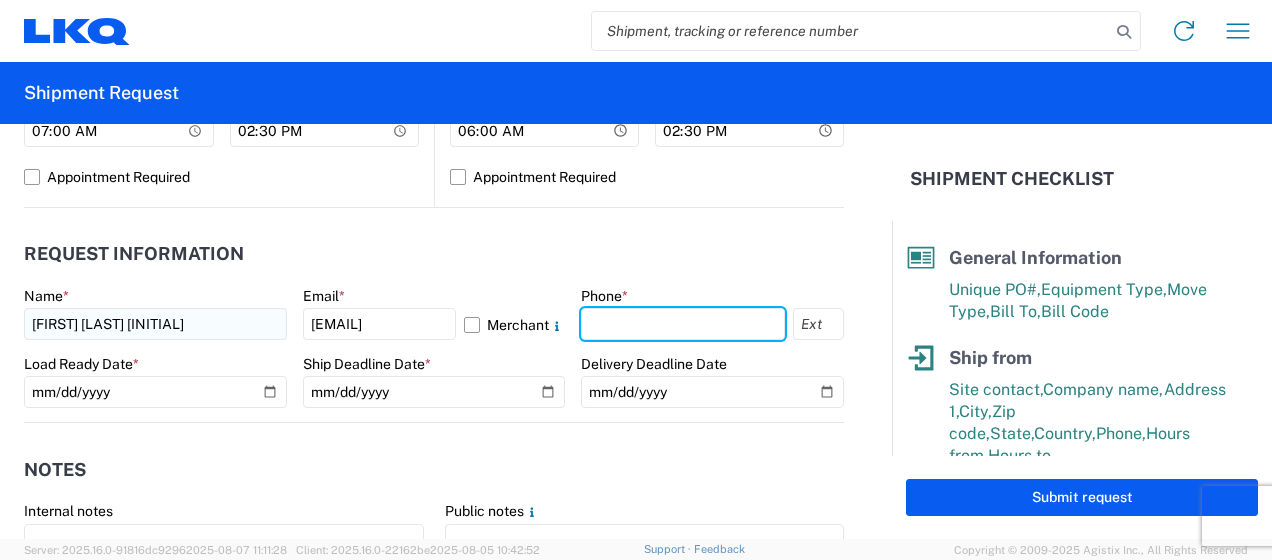 scroll, scrollTop: 0, scrollLeft: 0, axis: both 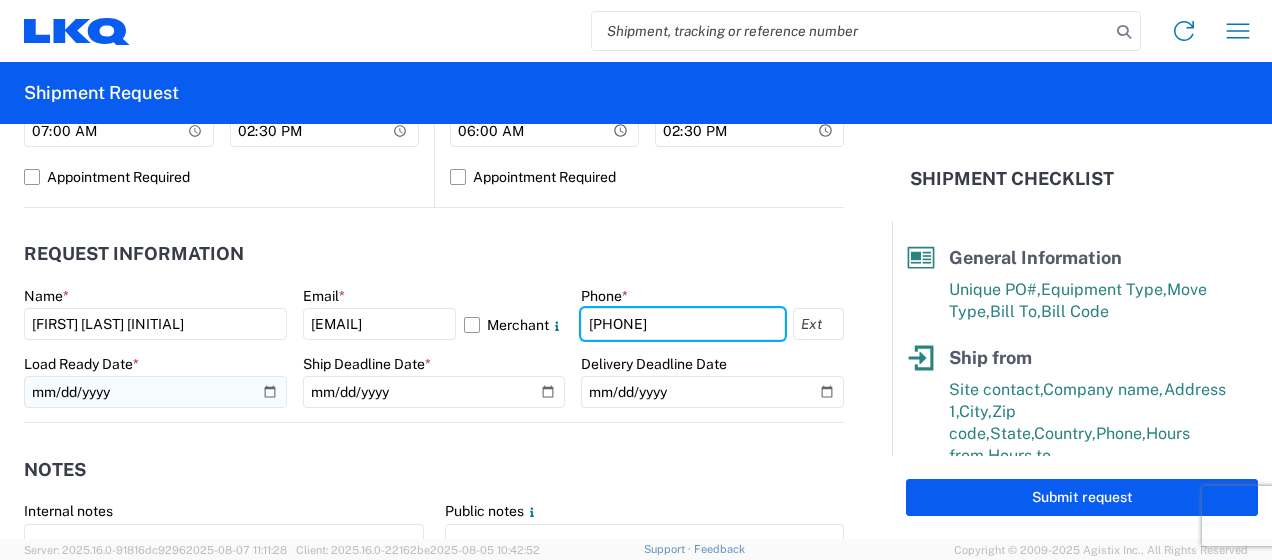 type on "[PHONE]" 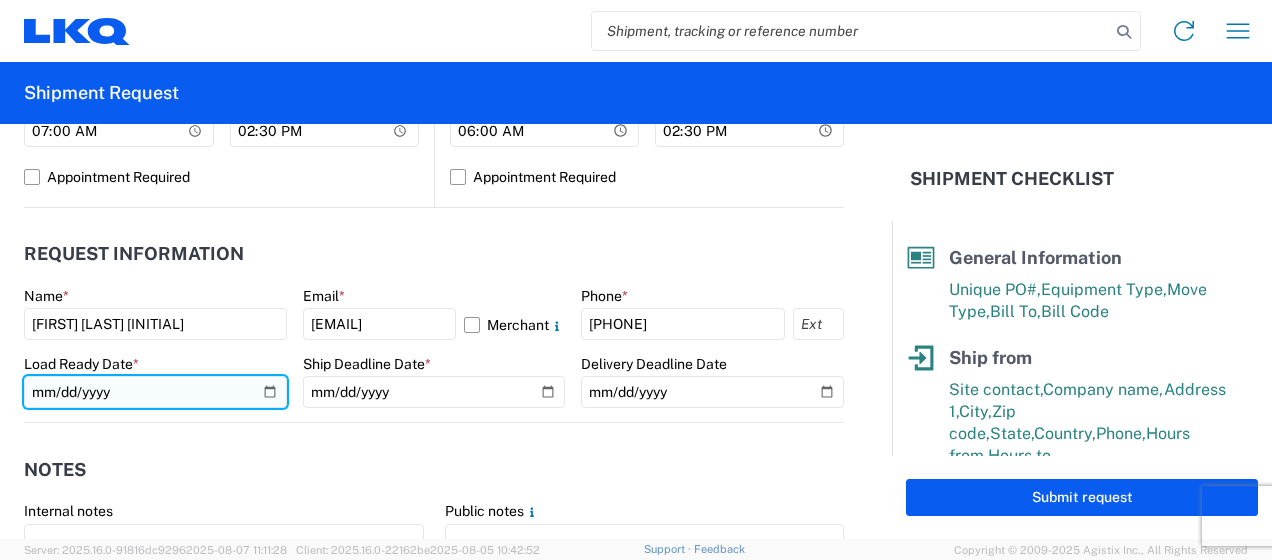 click 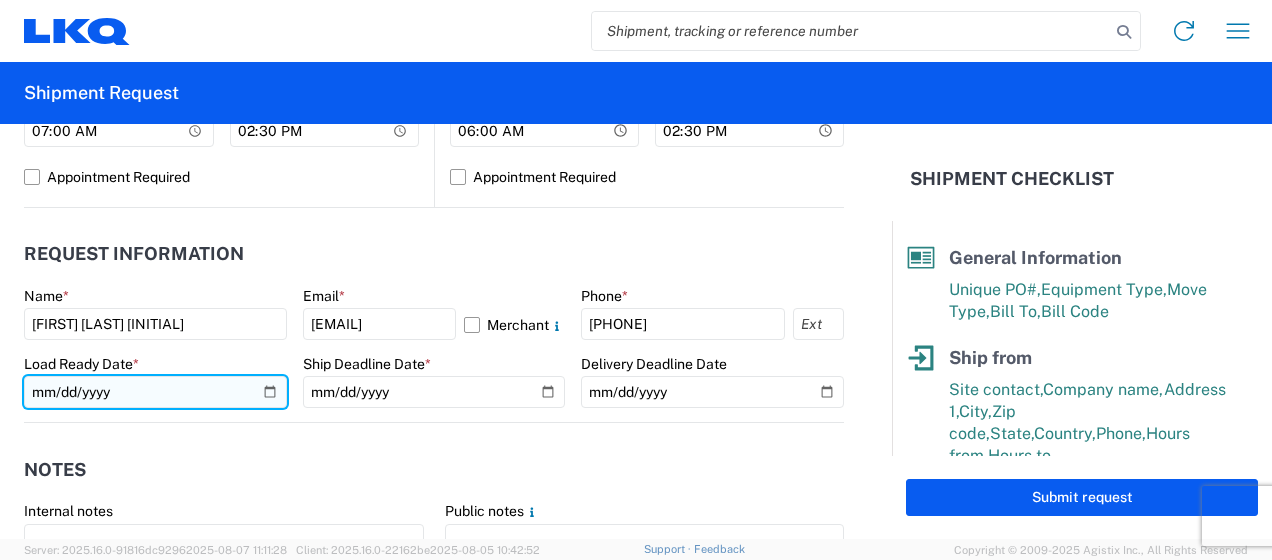 click 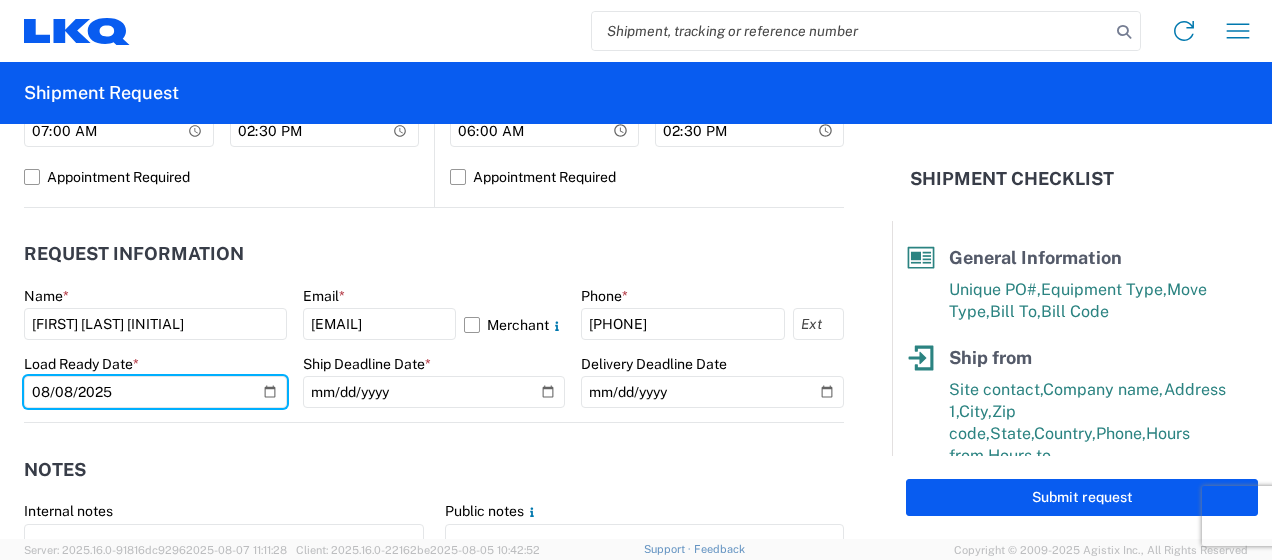 type on "2025-08-08" 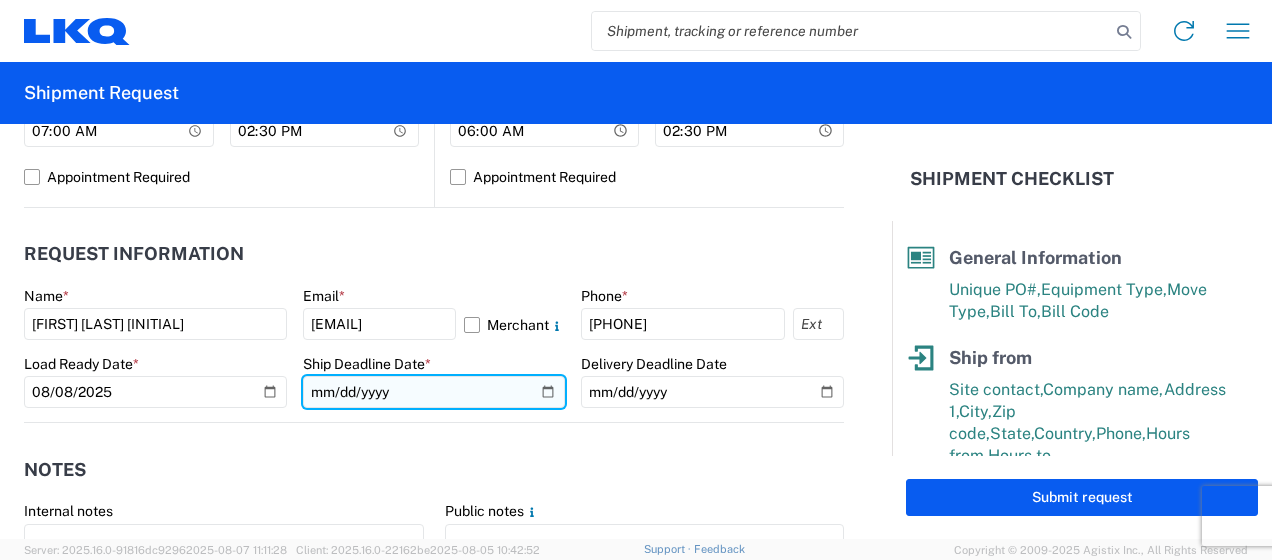 click 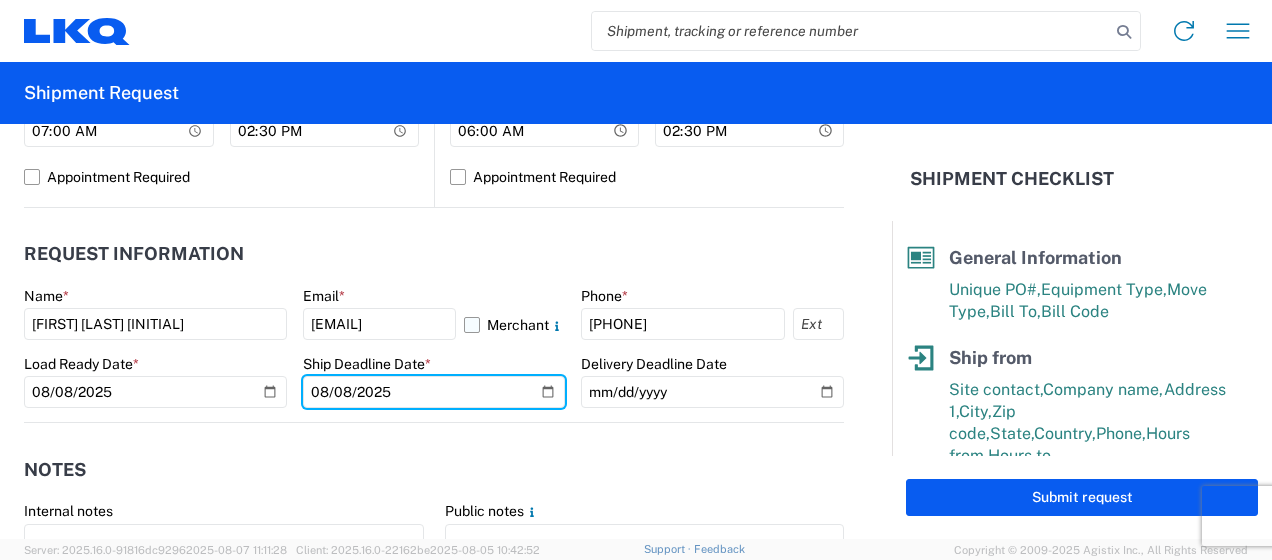 type on "2025-08-08" 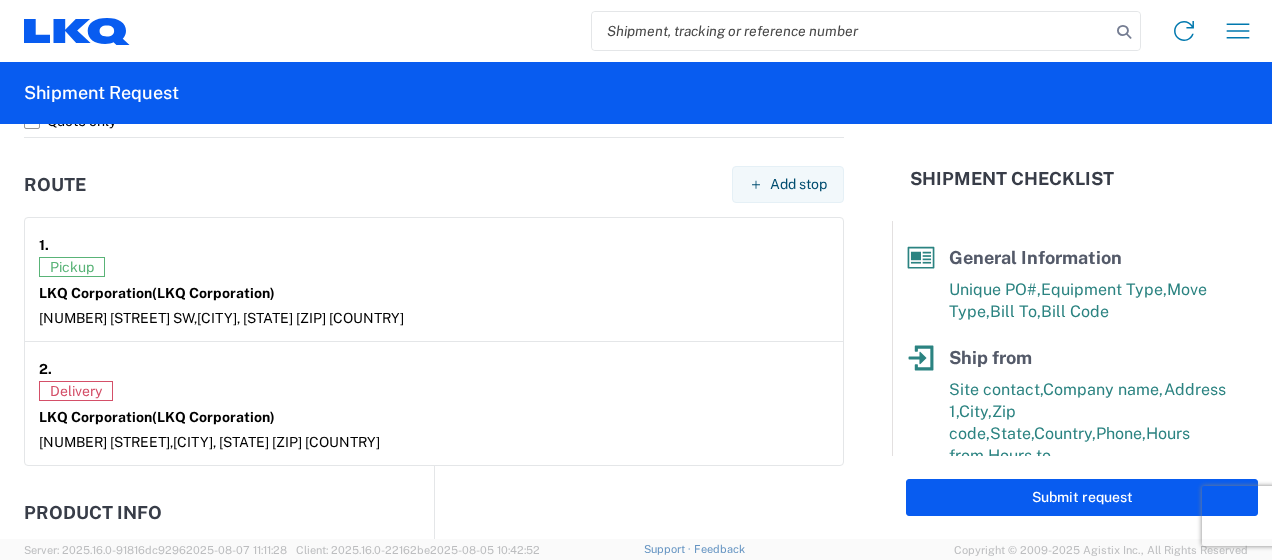 scroll, scrollTop: 1666, scrollLeft: 0, axis: vertical 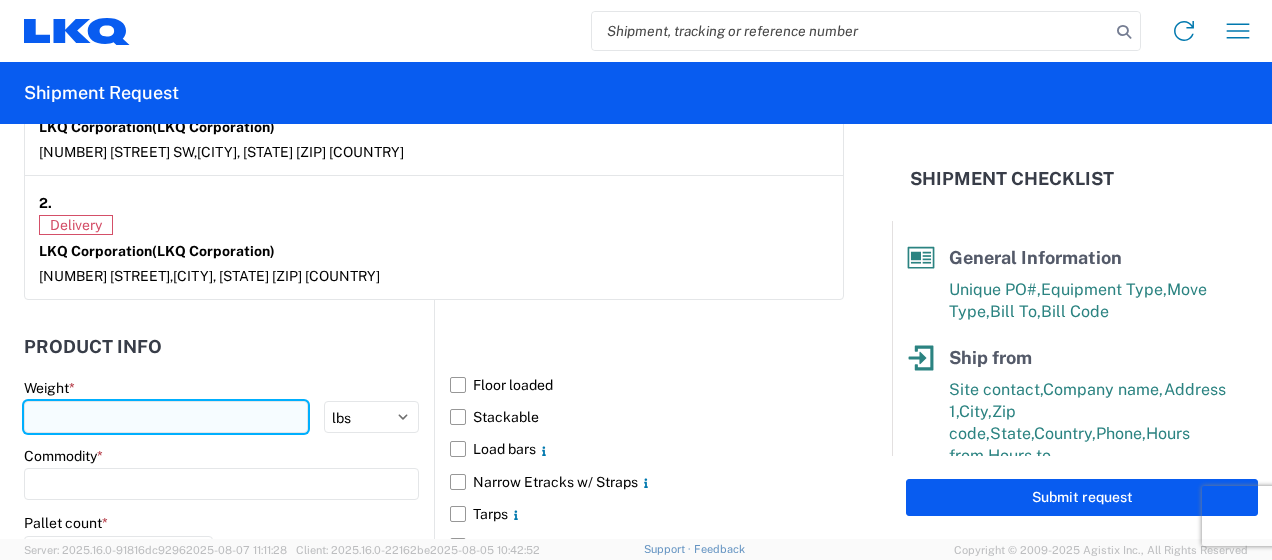 click 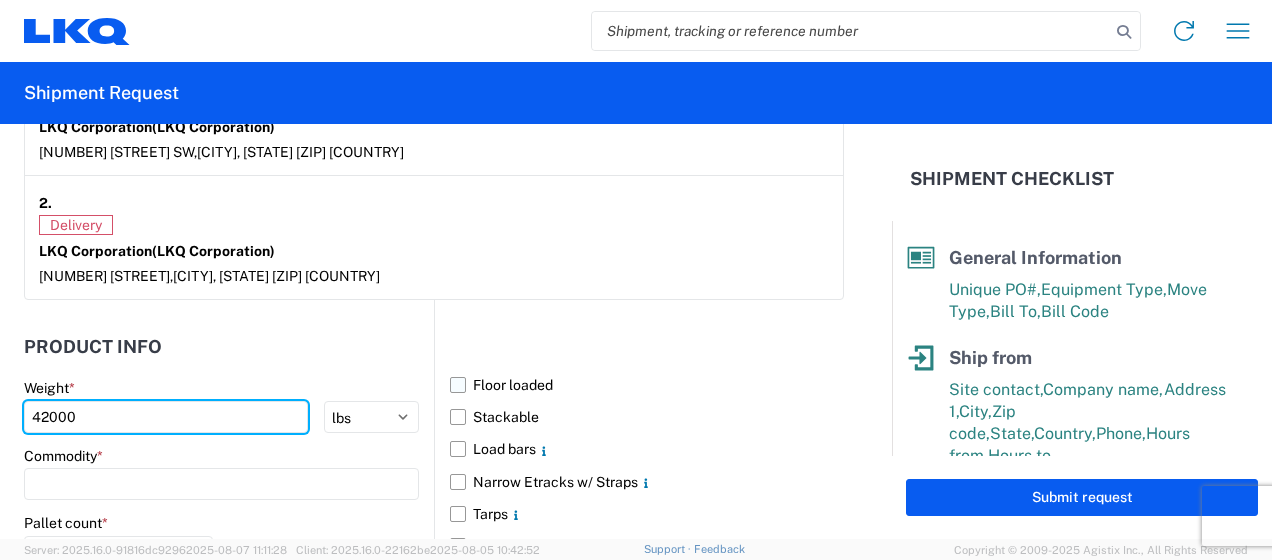 type on "42000" 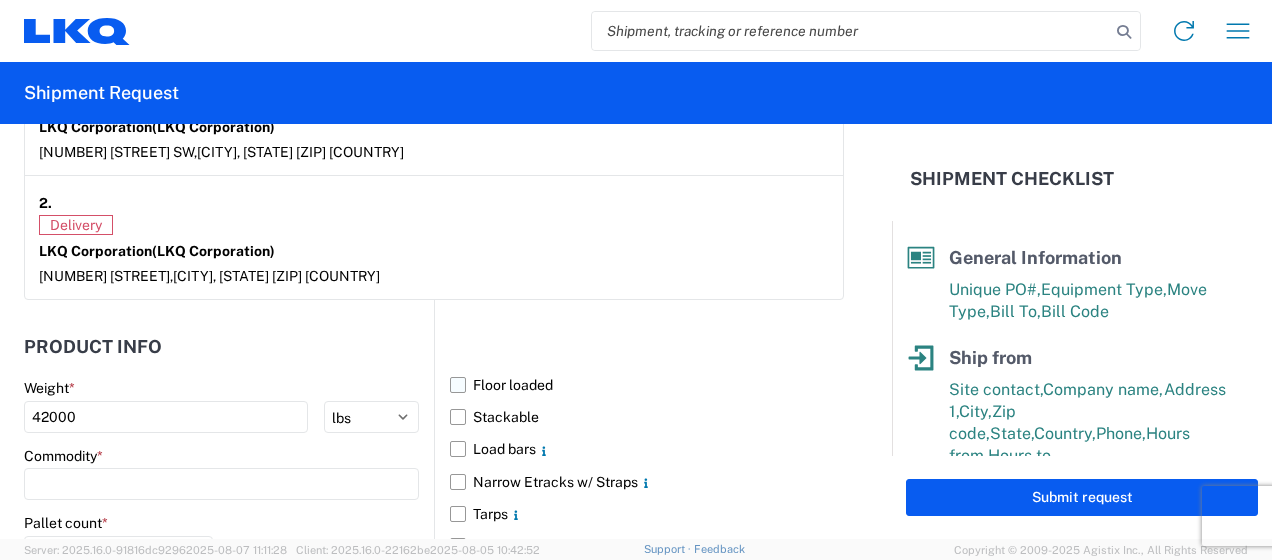 click on "Floor loaded" 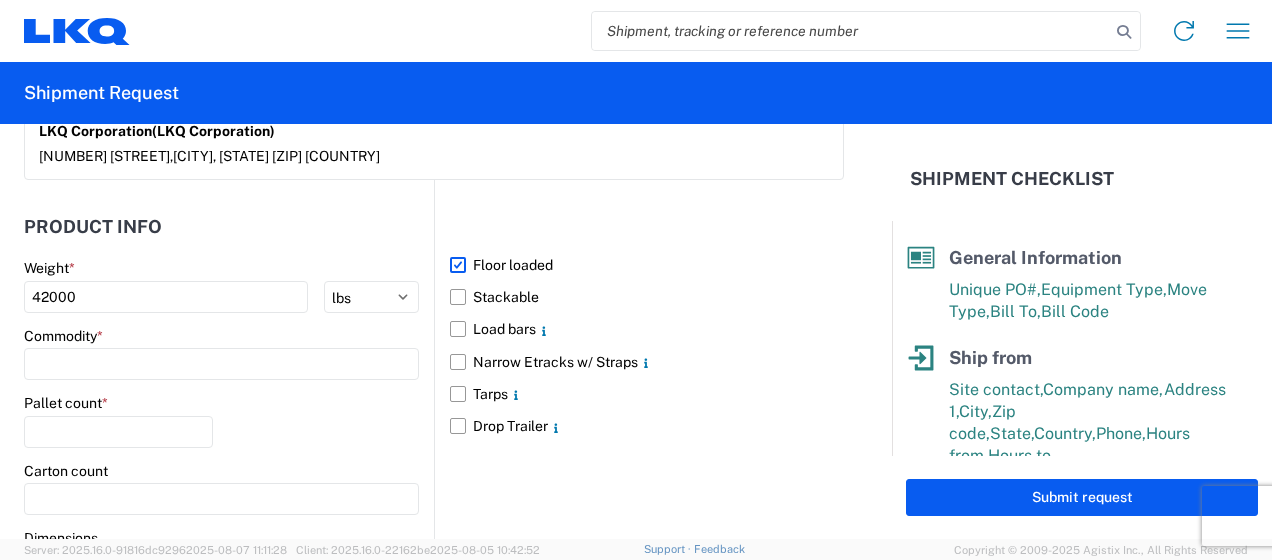 scroll, scrollTop: 1833, scrollLeft: 0, axis: vertical 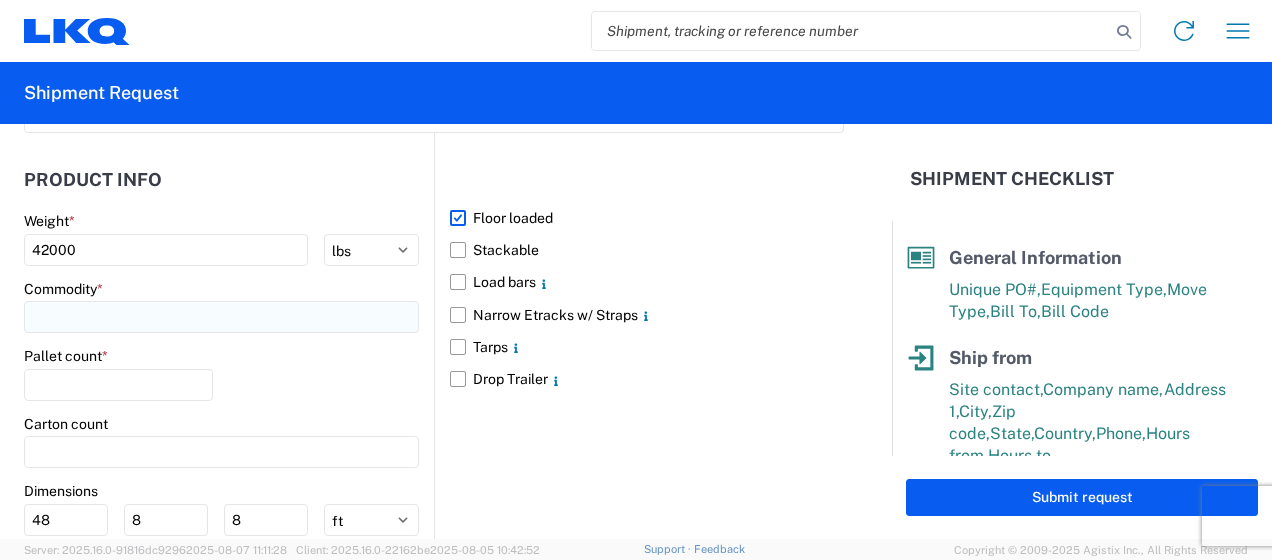click 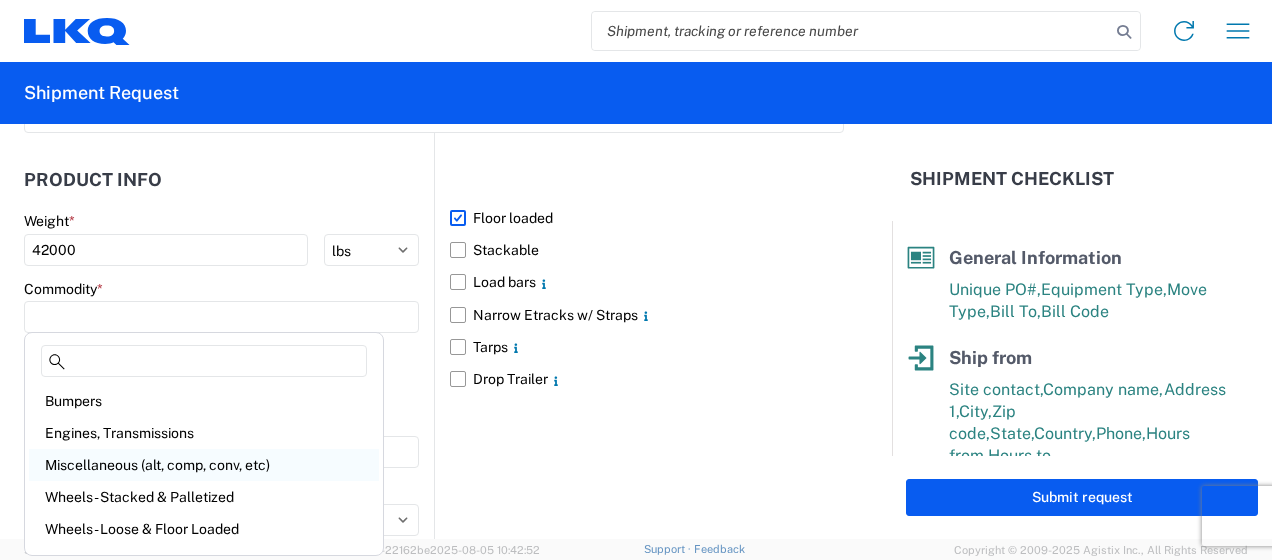 click on "Miscellaneous (alt, comp, conv, etc)" 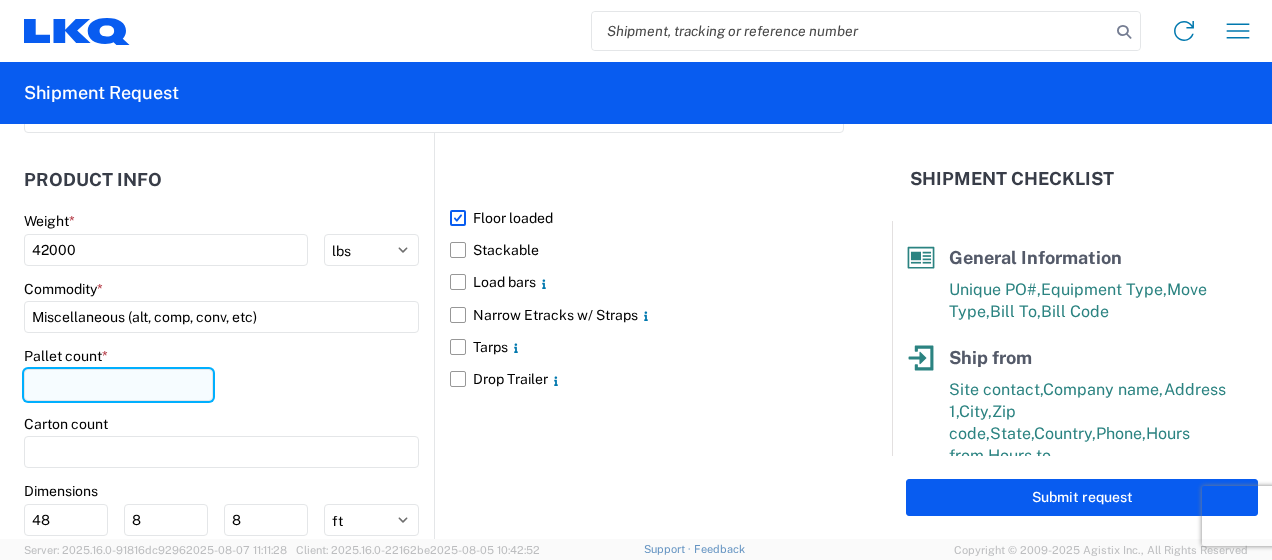 click 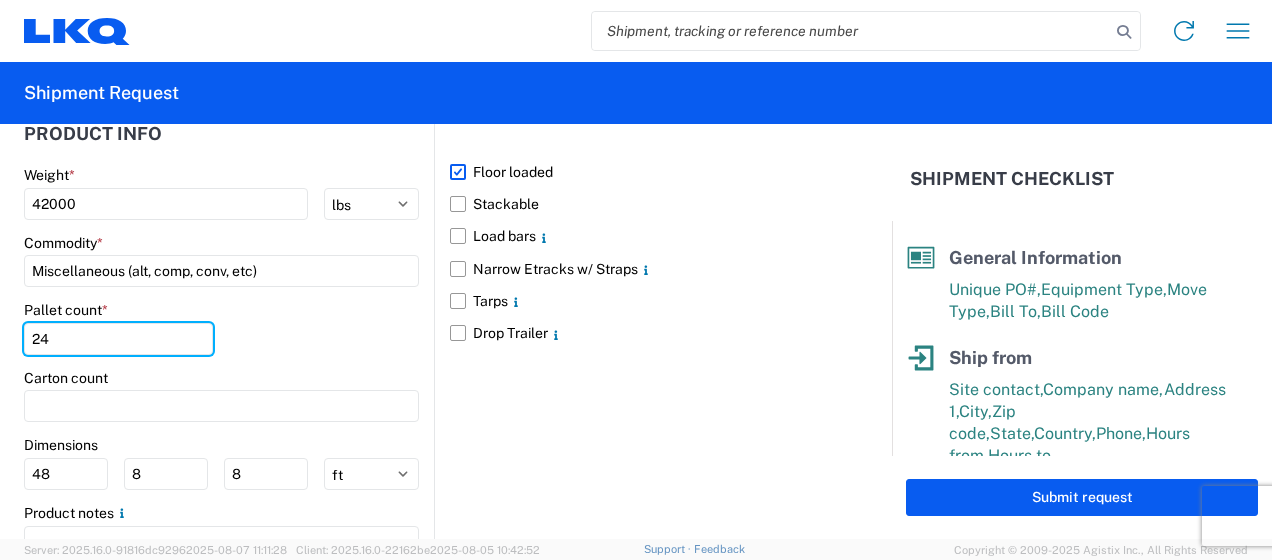 scroll, scrollTop: 1977, scrollLeft: 0, axis: vertical 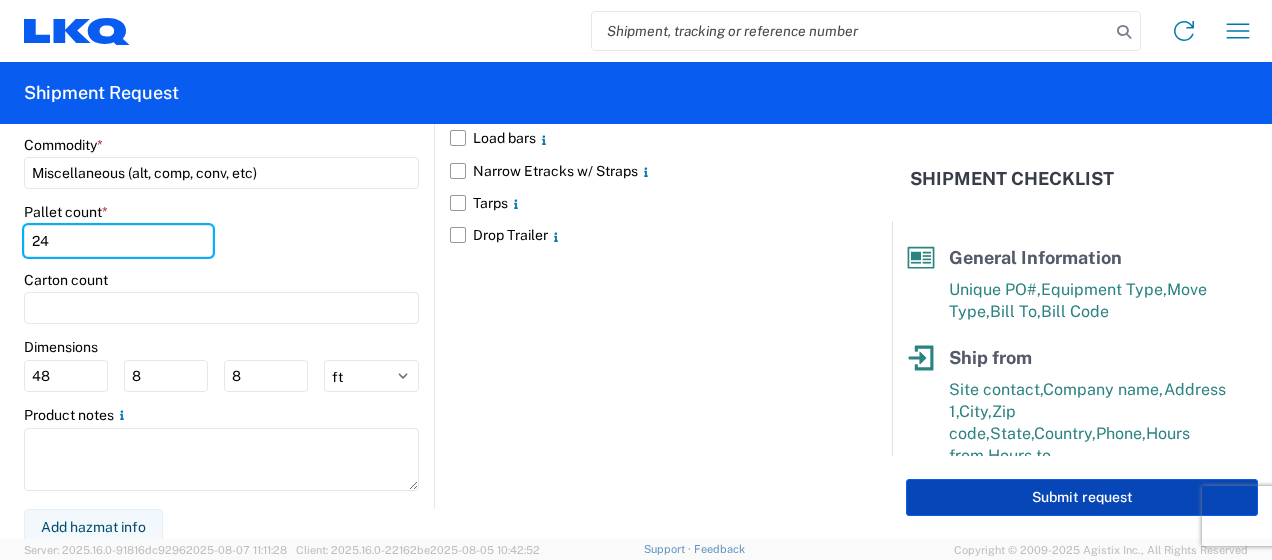 type on "24" 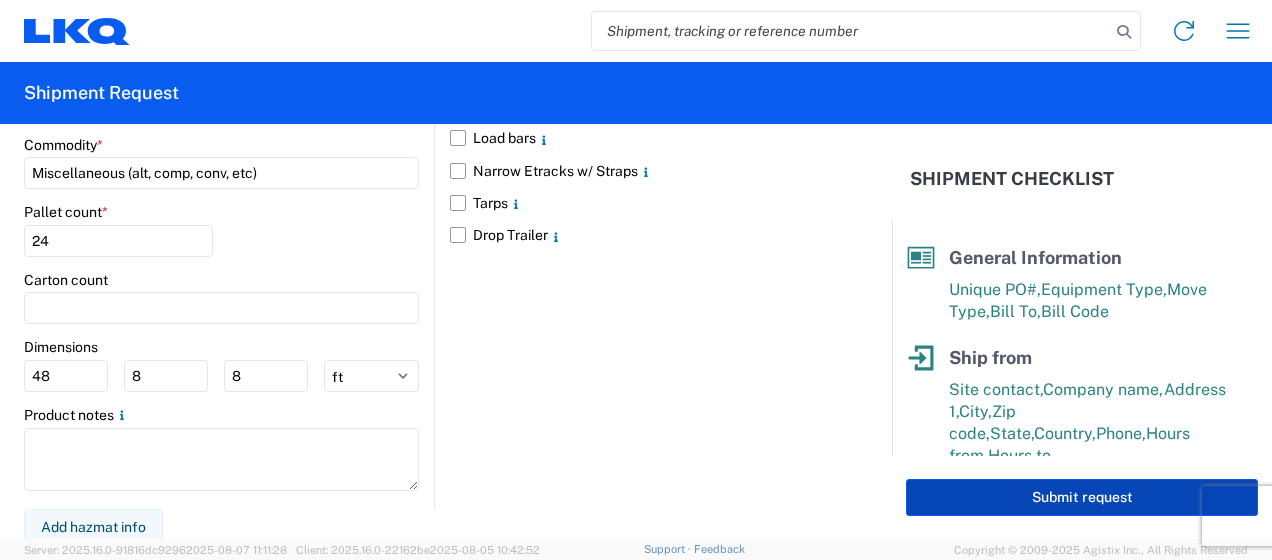 click on "Submit request" 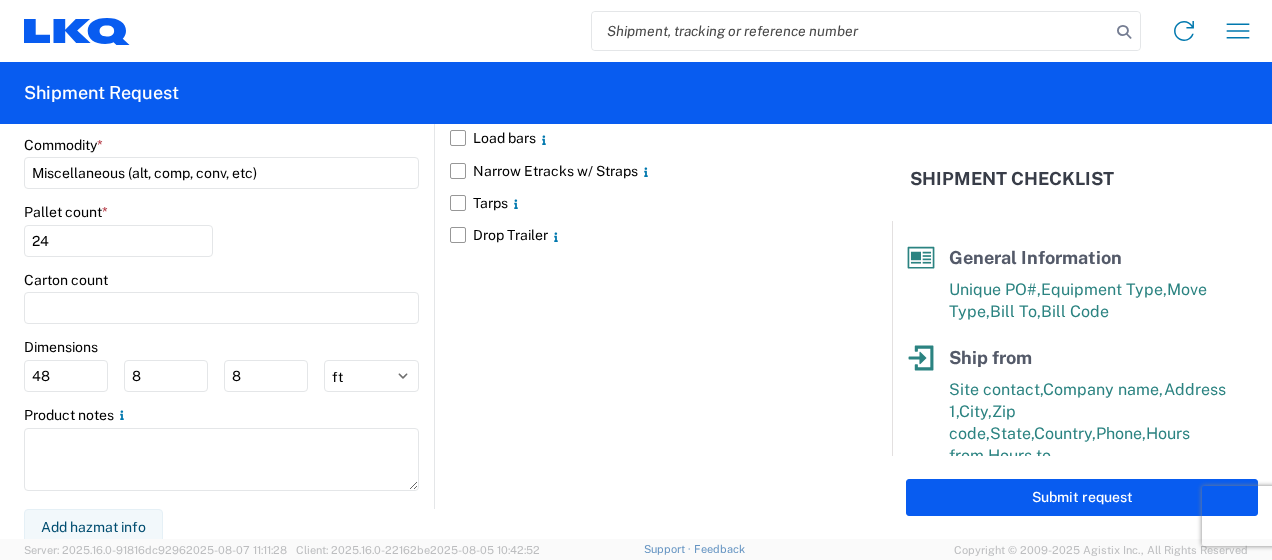 select on "US" 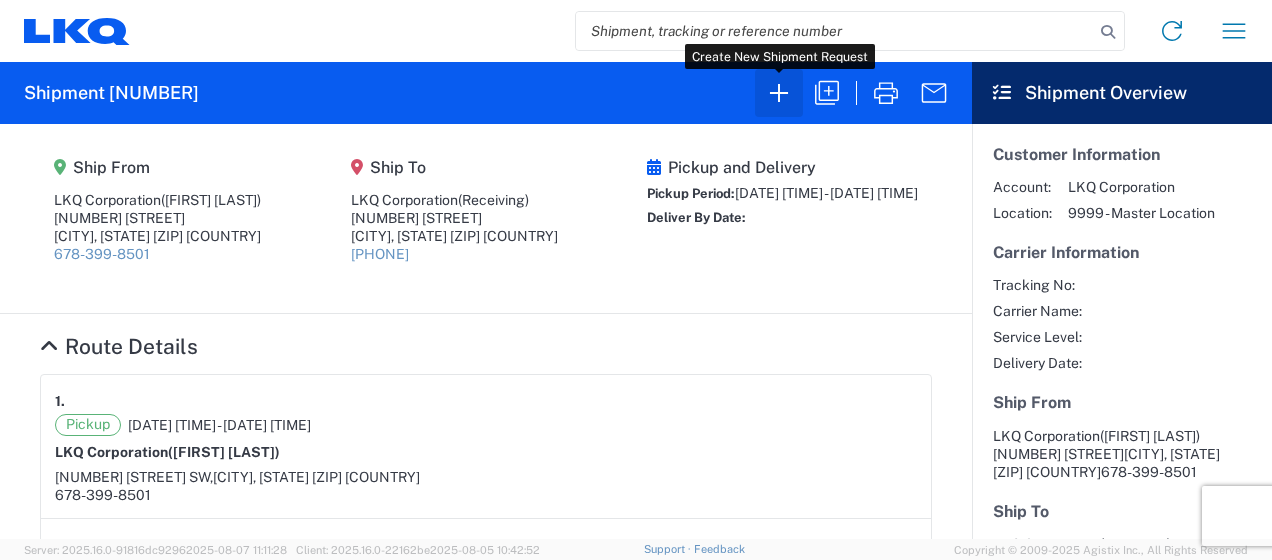 click 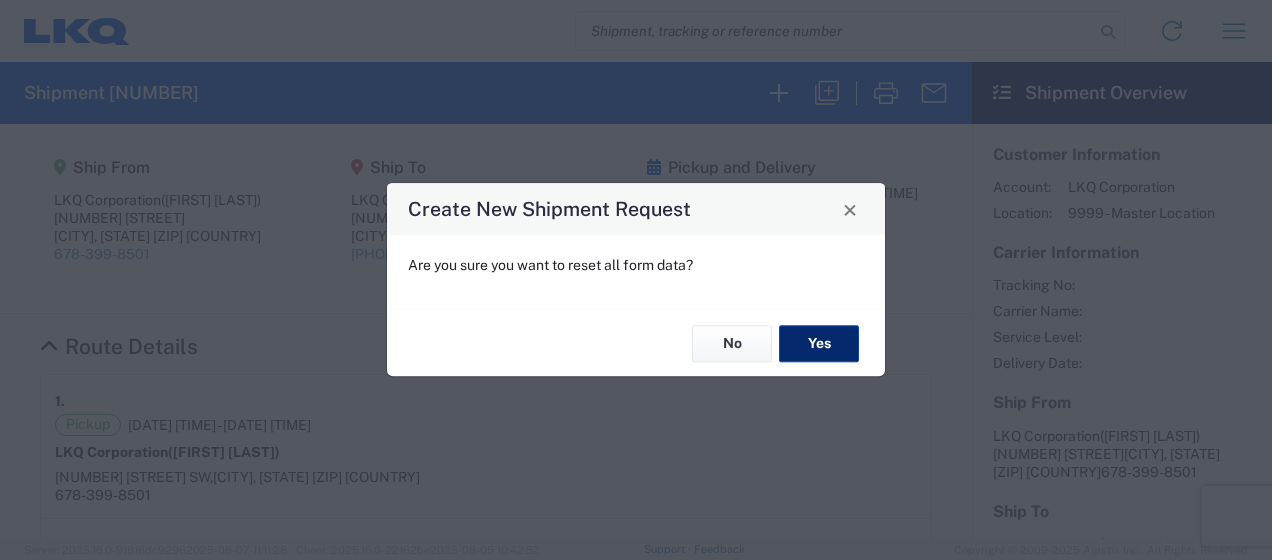 click on "Yes" 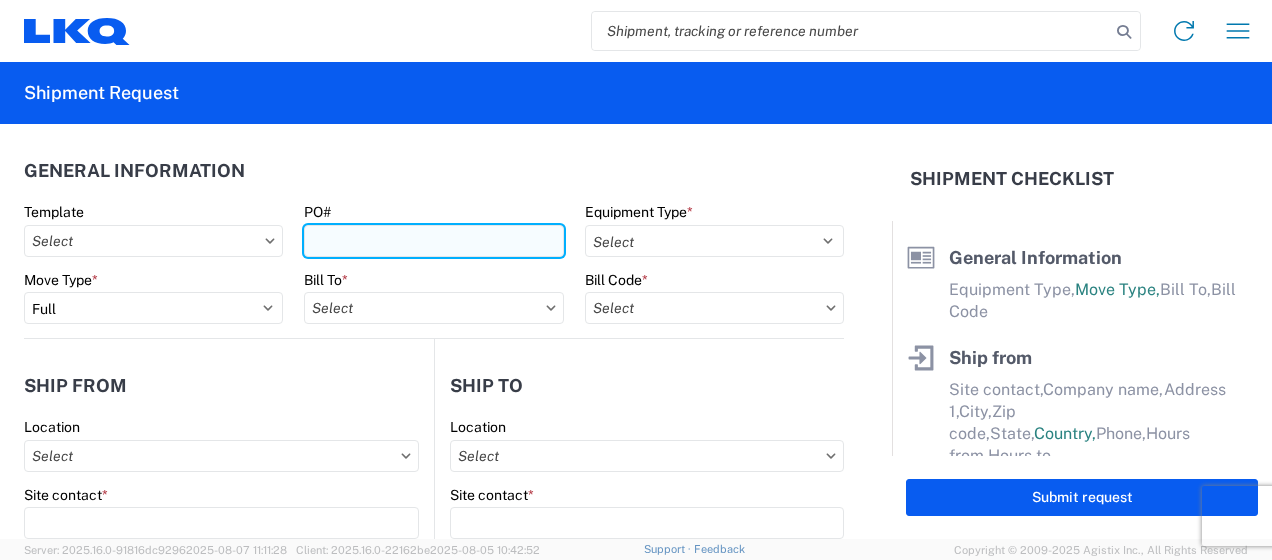 click on "PO#" at bounding box center [433, 241] 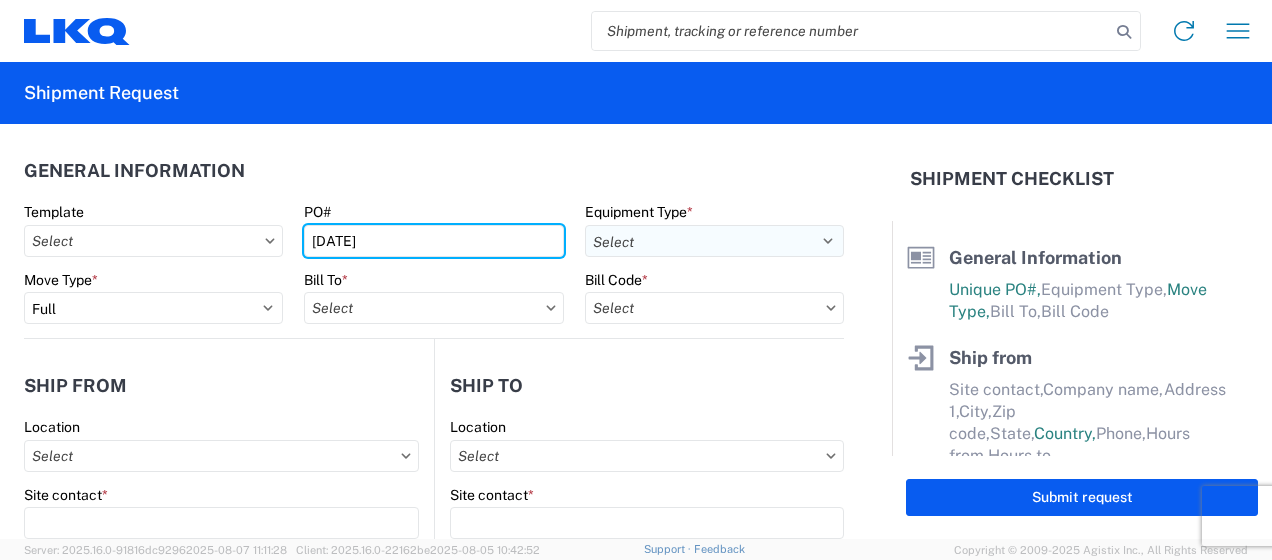 type on "[DATE]" 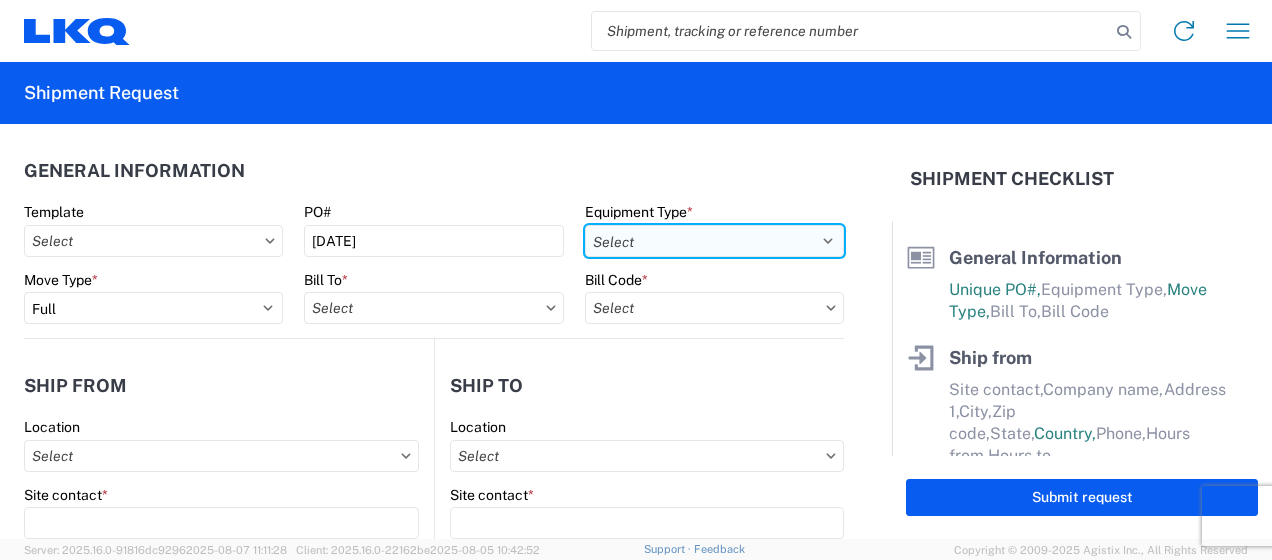 click on "Select 53’ Dry Van Flatbed Dropdeck (van) Lowboy (flatbed) Rail" at bounding box center (714, 241) 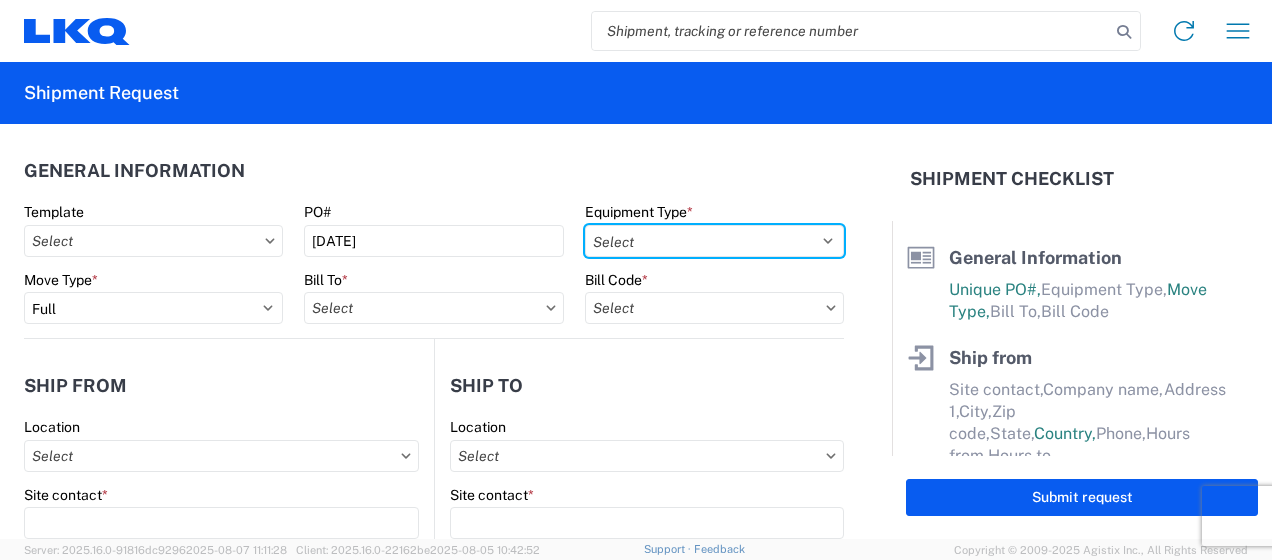 select on "STDV" 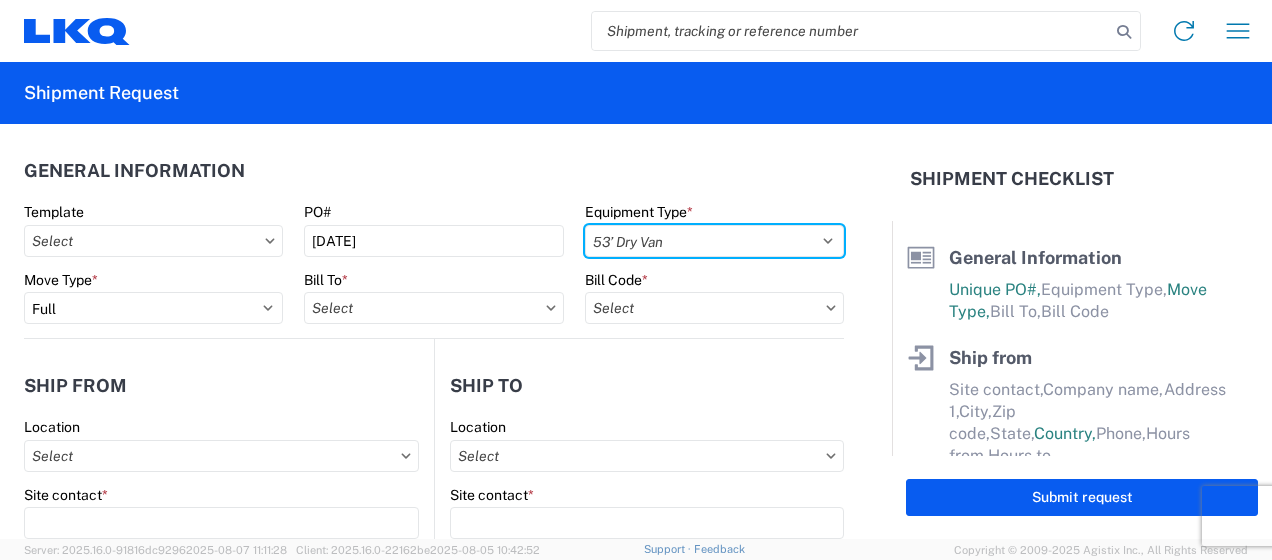click on "Select 53’ Dry Van Flatbed Dropdeck (van) Lowboy (flatbed) Rail" at bounding box center [714, 241] 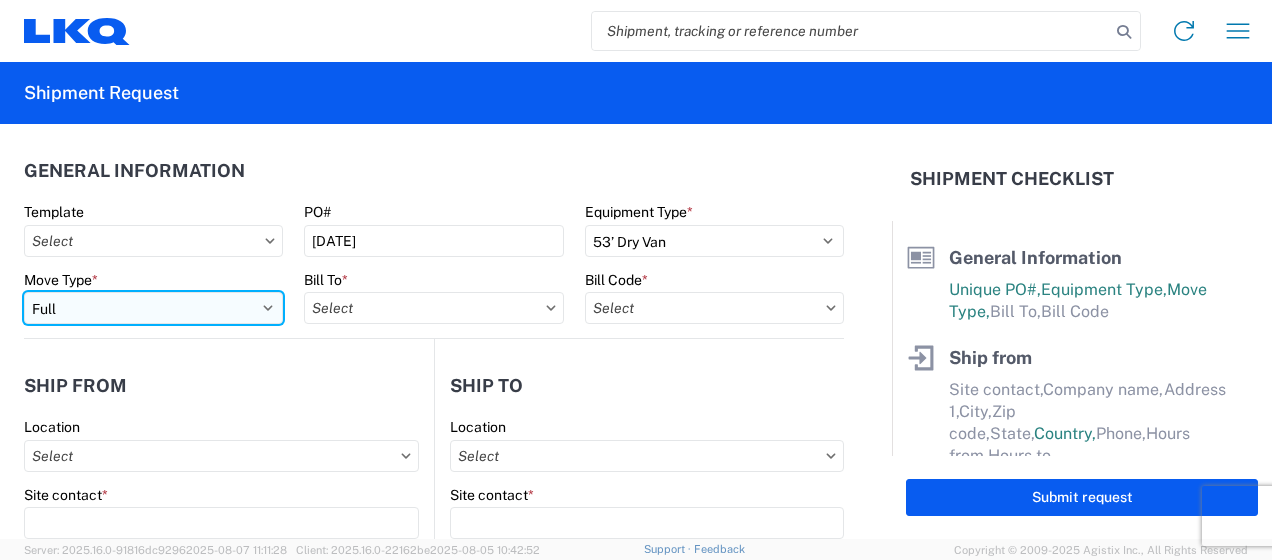 click on "Select Full Partial TL" at bounding box center [153, 308] 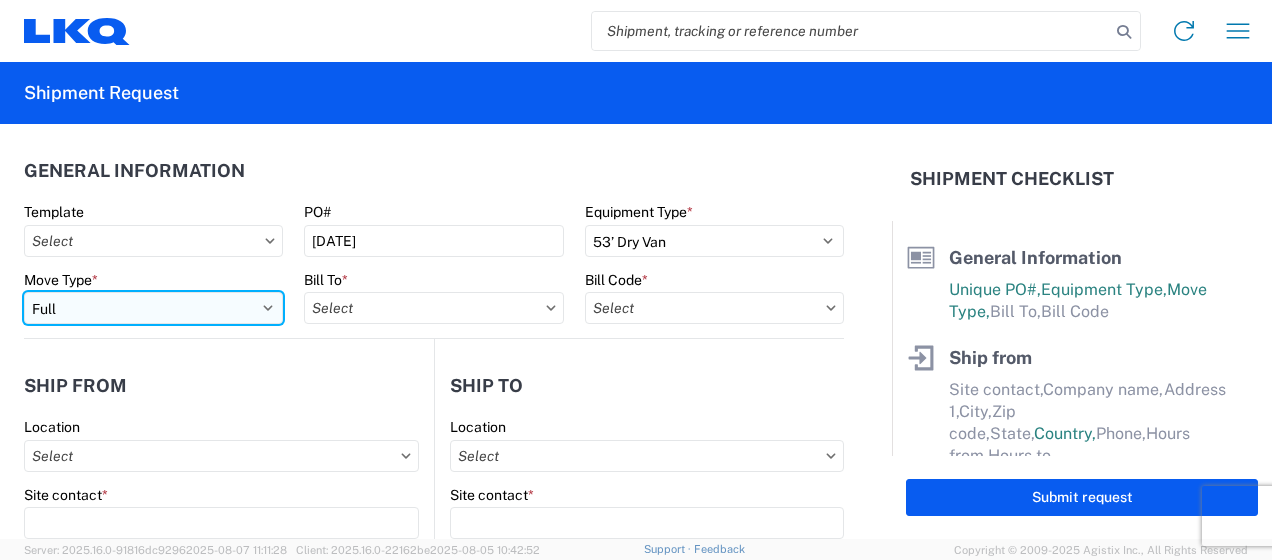 click on "Select Full Partial TL" at bounding box center (153, 308) 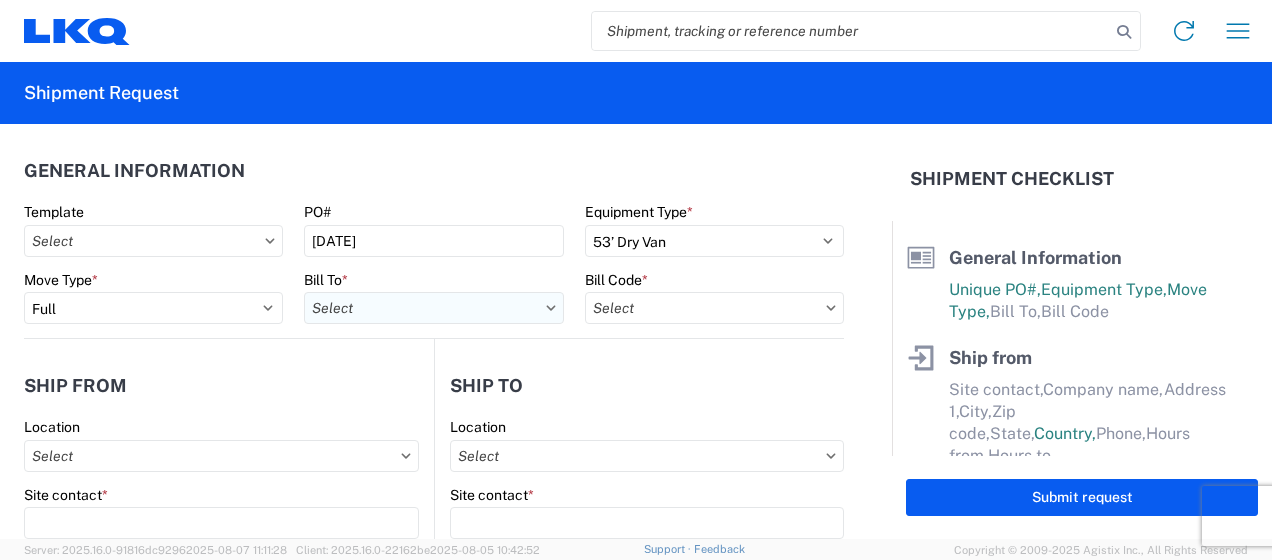 click on "Bill To  *" at bounding box center [433, 308] 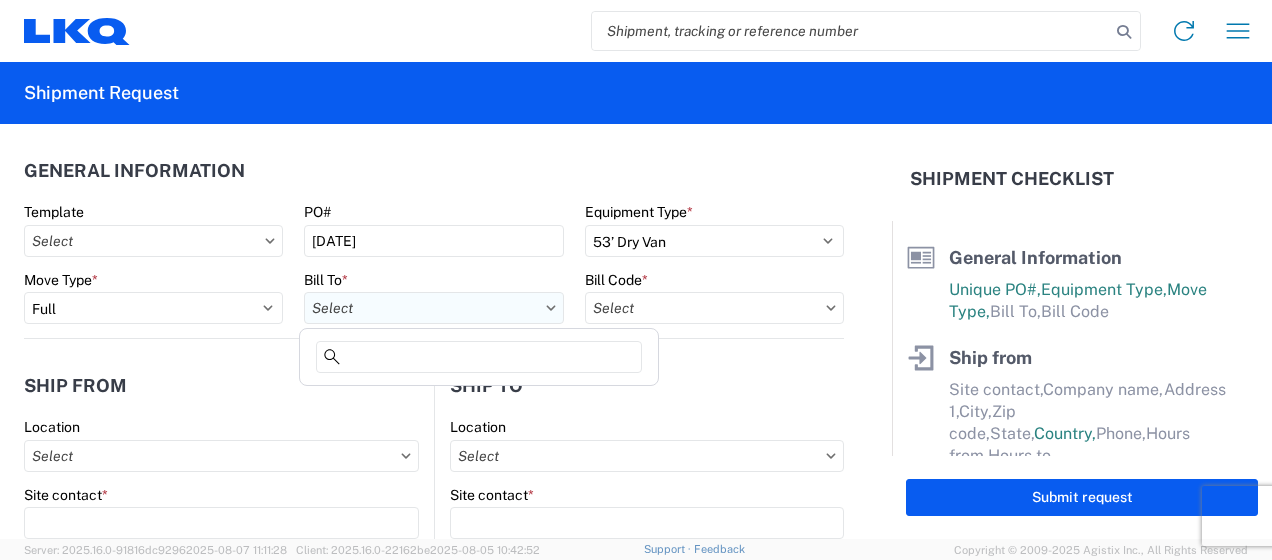 click on "Bill To  *" at bounding box center [433, 308] 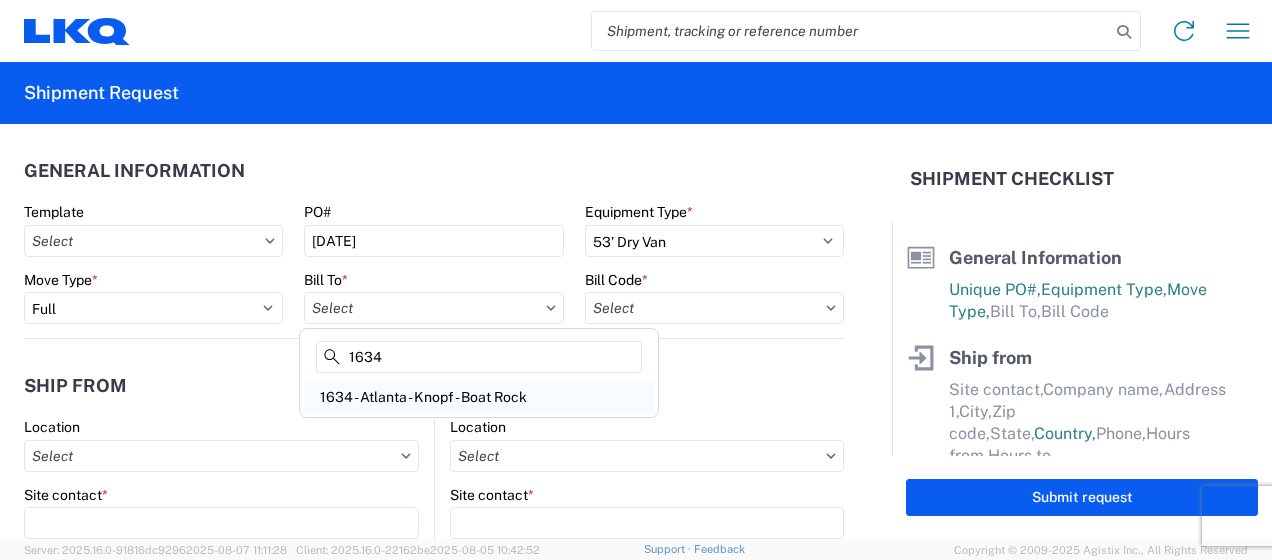 type on "1634" 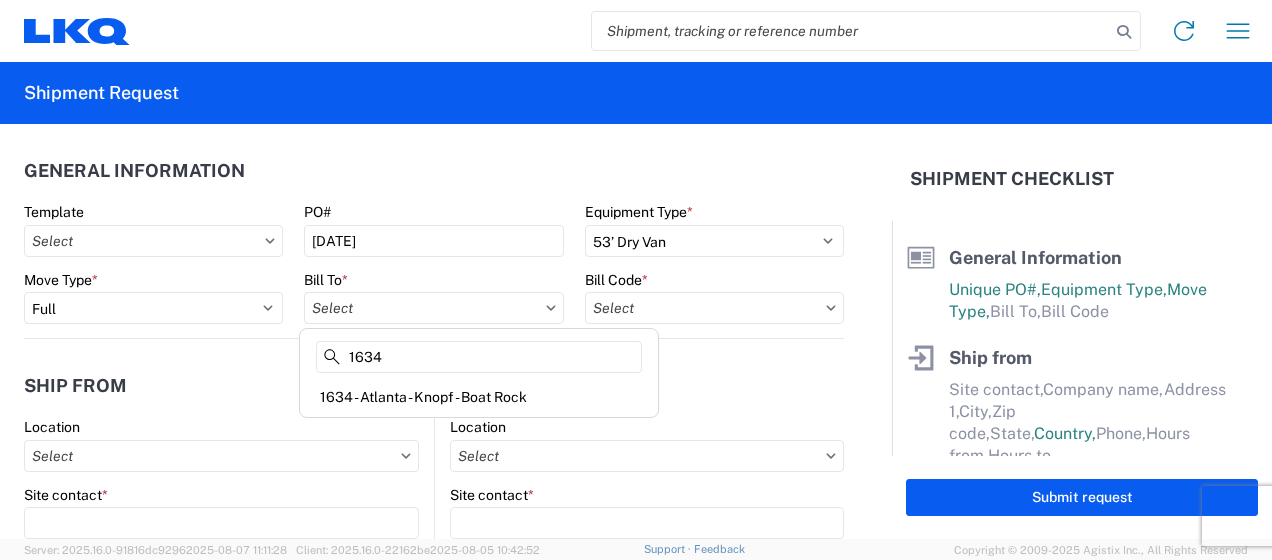 click on "1634 - Atlanta - Knopf - Boat Rock" 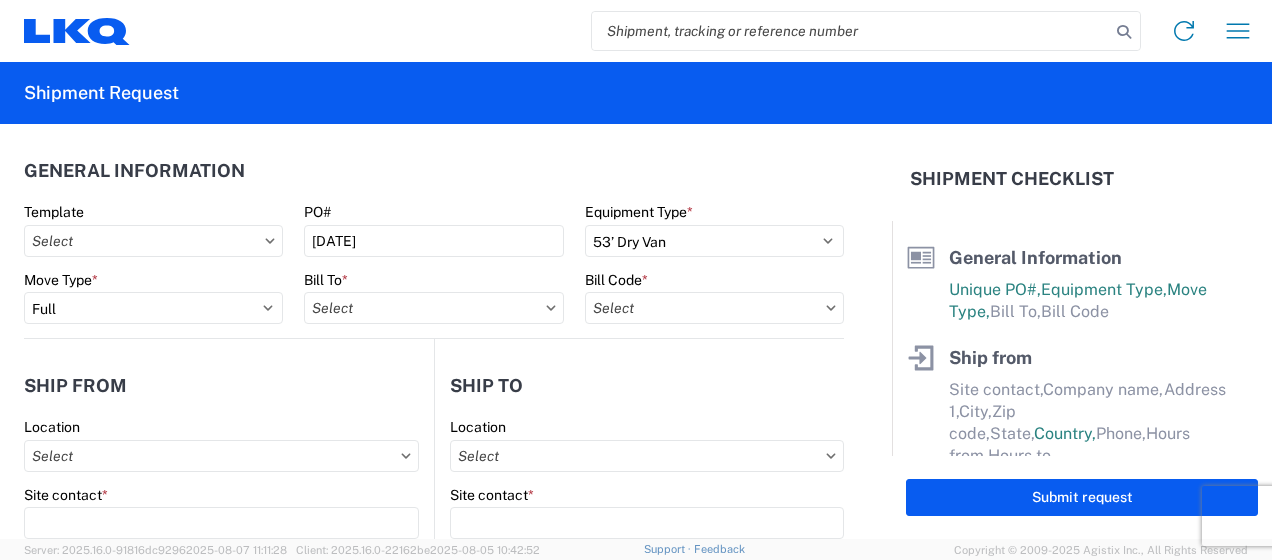 type on "1634 - Atlanta - Knopf - Boat Rock" 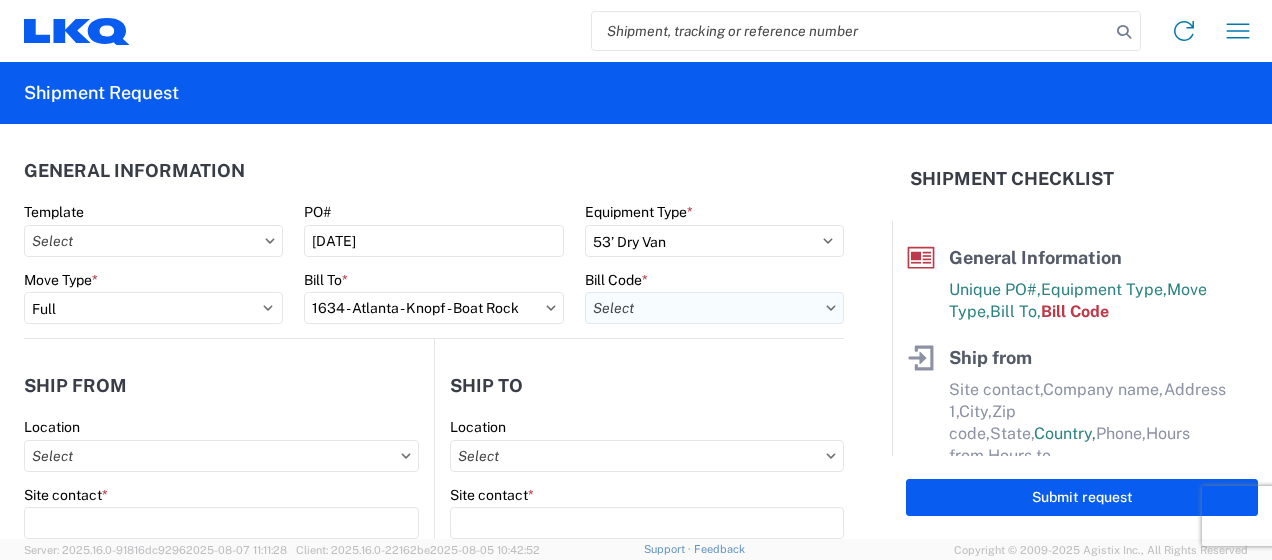 click on "Bill Code  *" at bounding box center [714, 308] 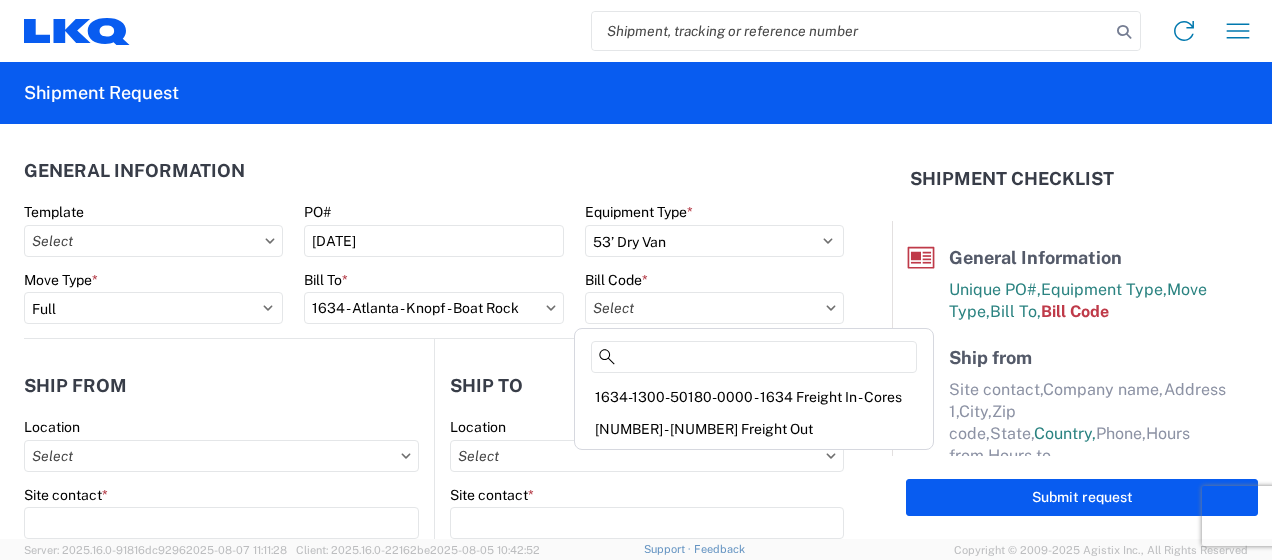 click on "[NUMBER] - [NUMBER] Freight Out" 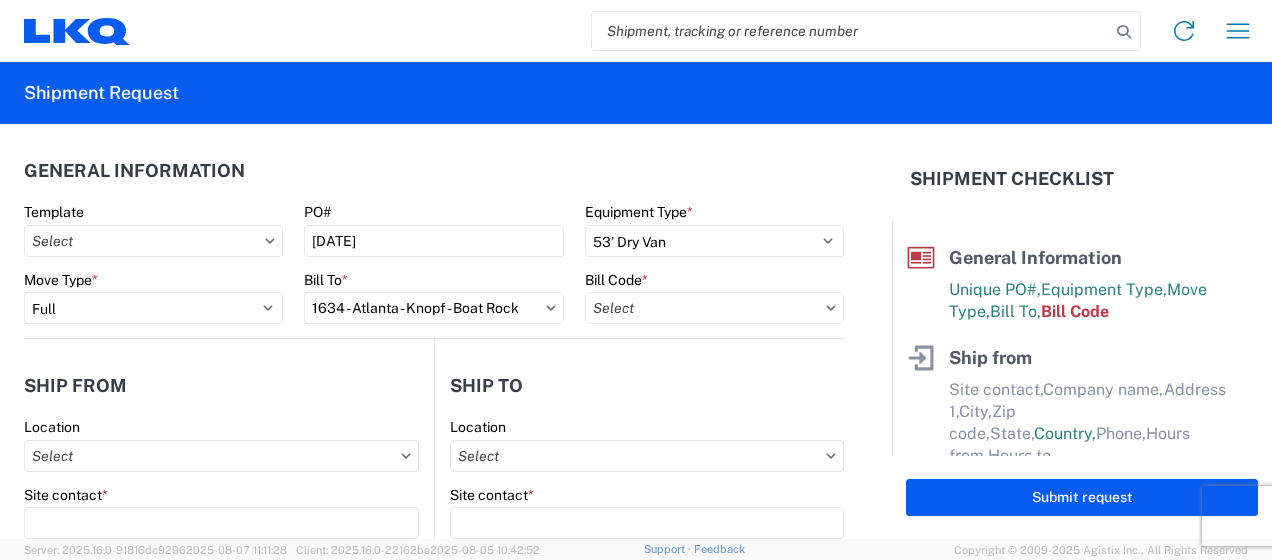 type on "[NUMBER] - [NUMBER] Freight Out" 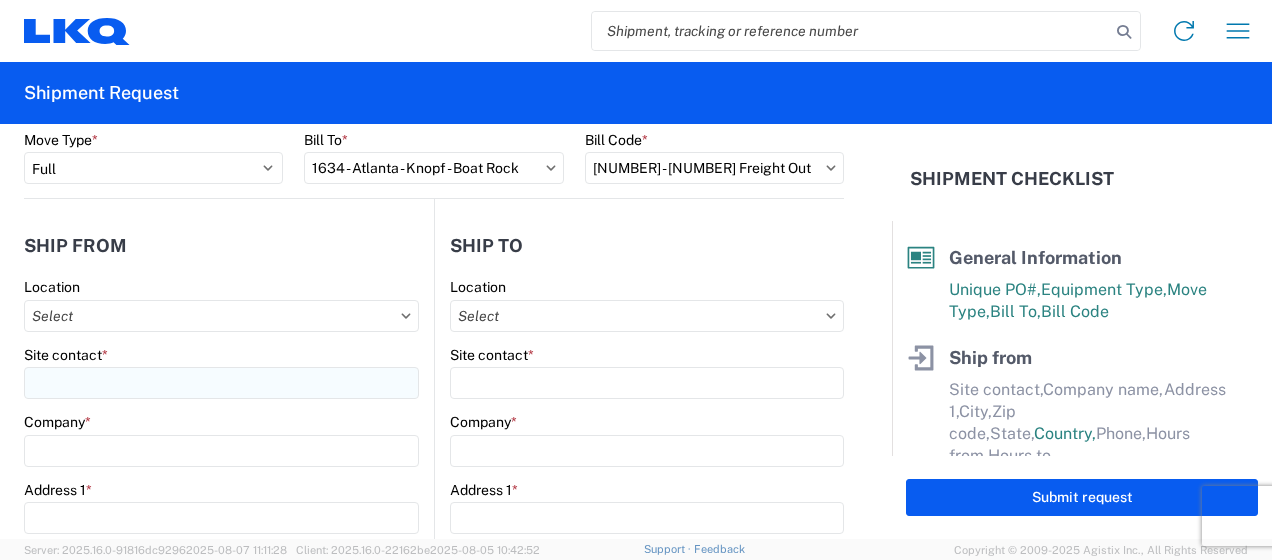 scroll, scrollTop: 166, scrollLeft: 0, axis: vertical 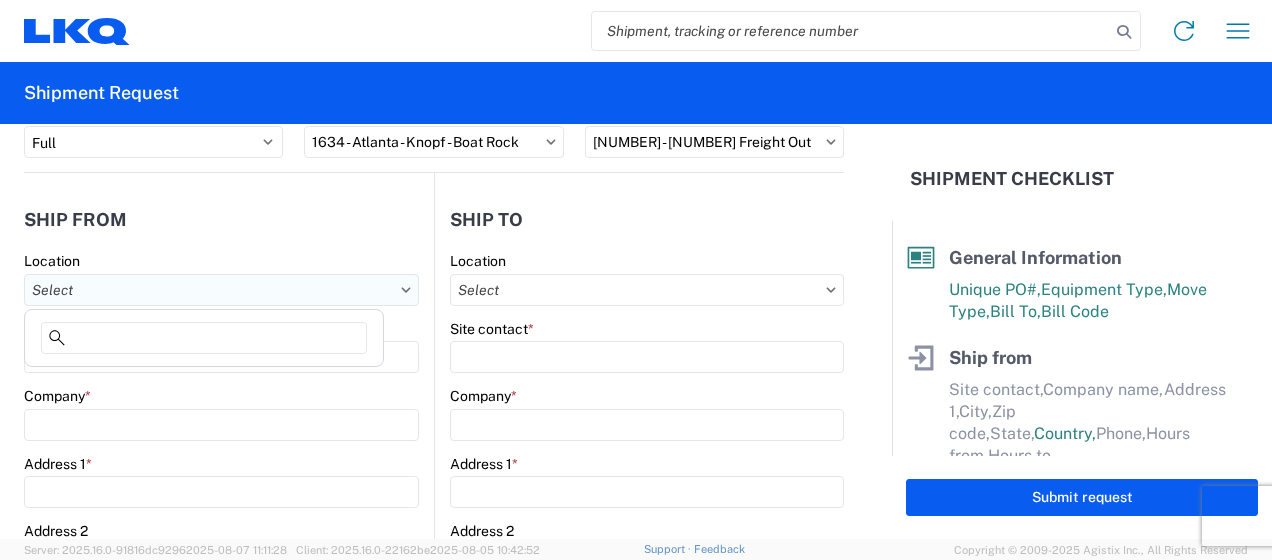 click on "Location" at bounding box center [221, 290] 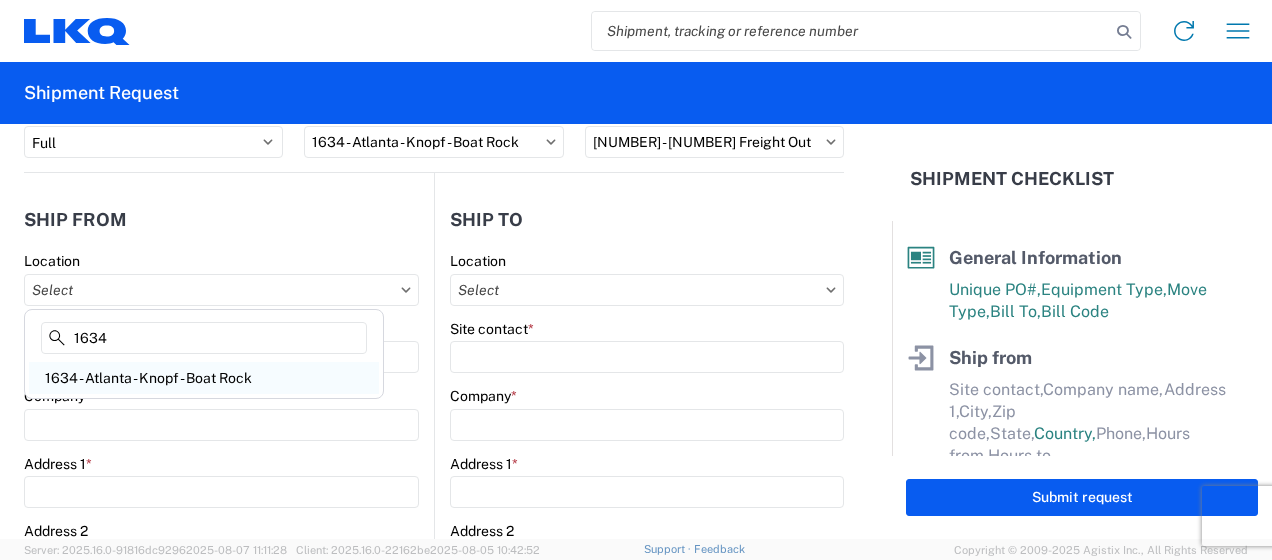 type on "1634" 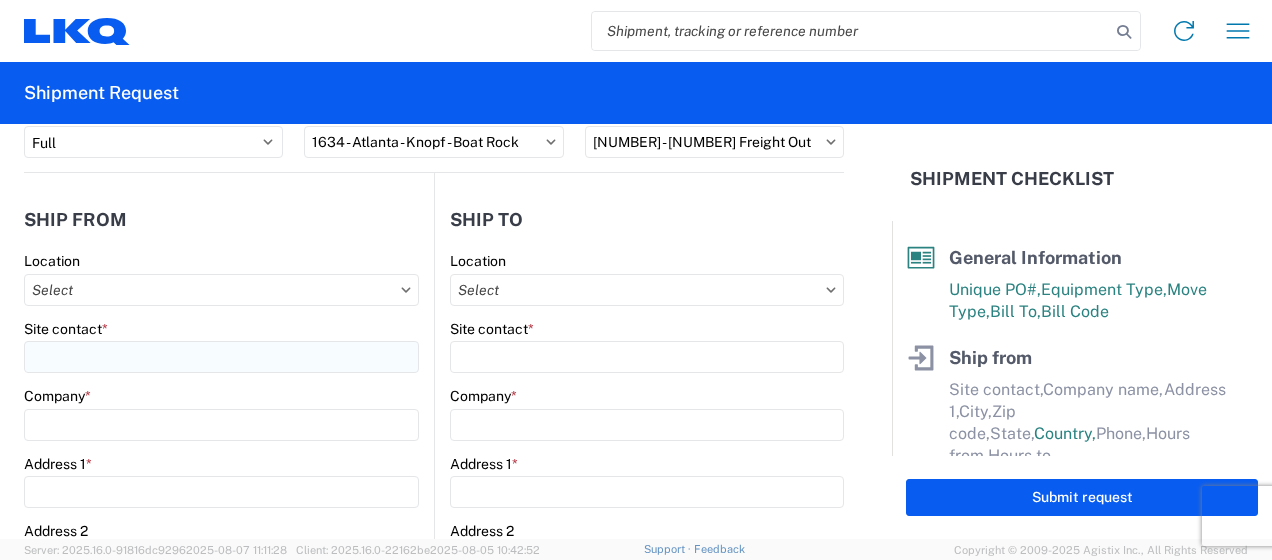 type on "1634 - Atlanta - Knopf - Boat Rock" 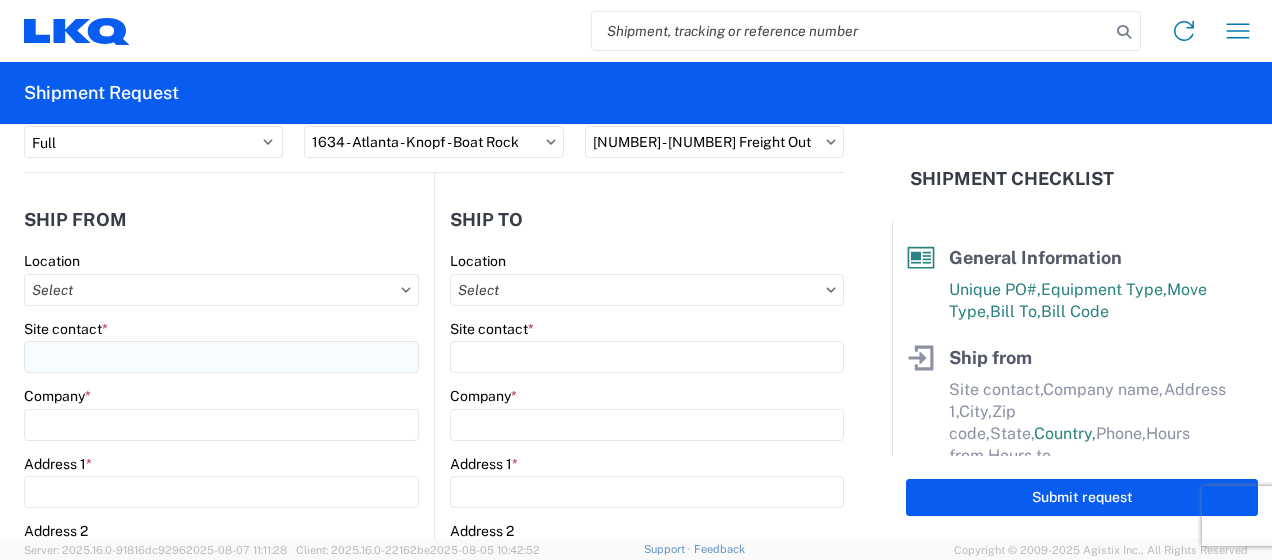 type on "Atlanta" 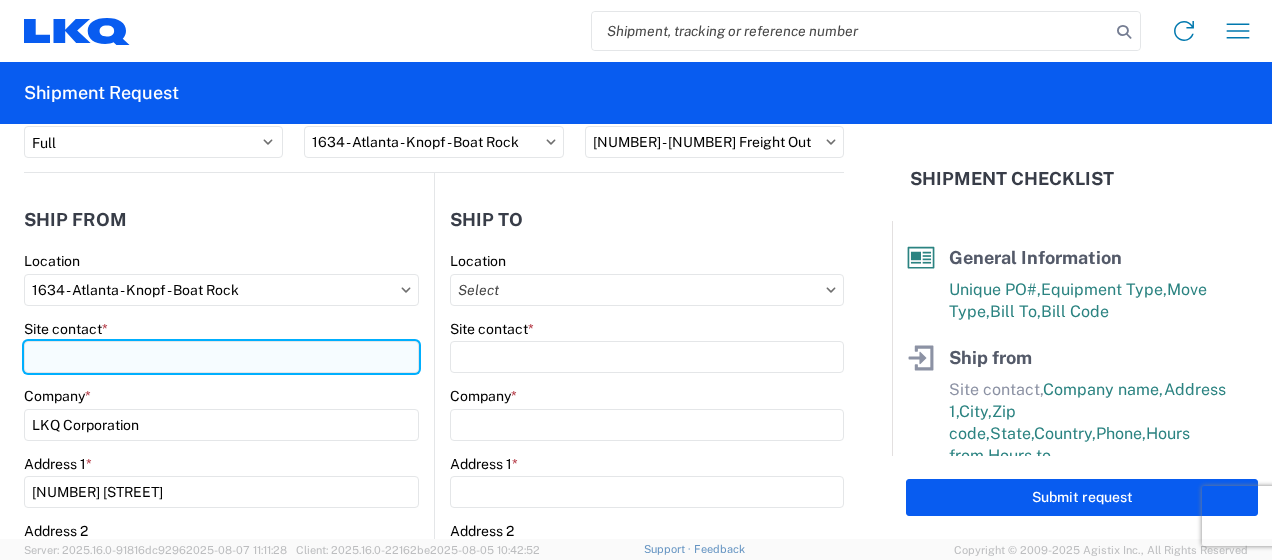 click on "Site contact  *" at bounding box center [221, 357] 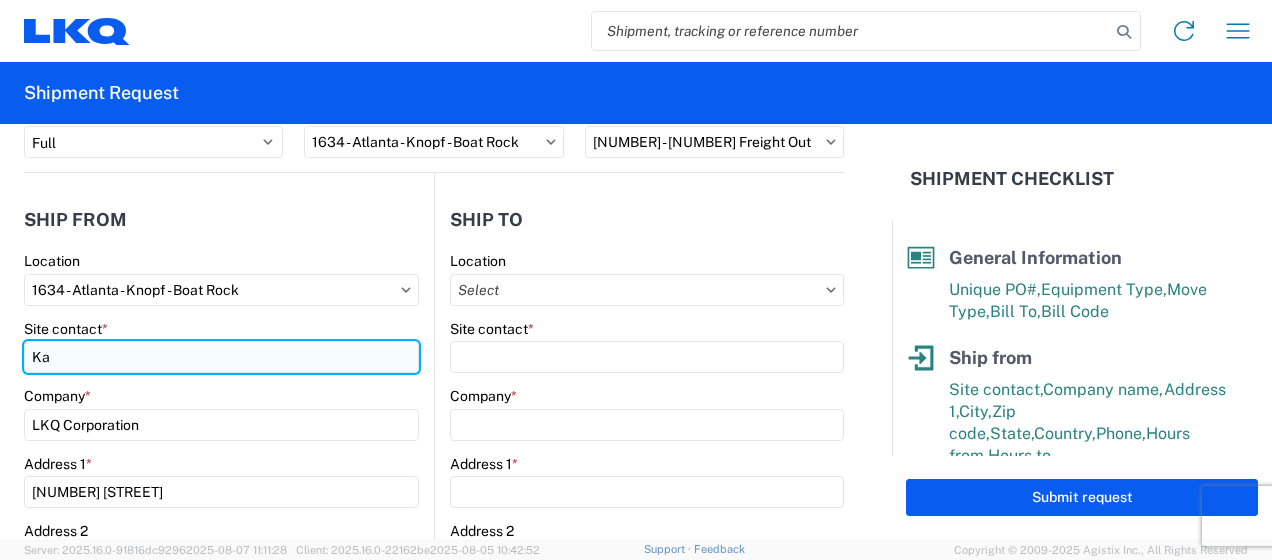type on "K" 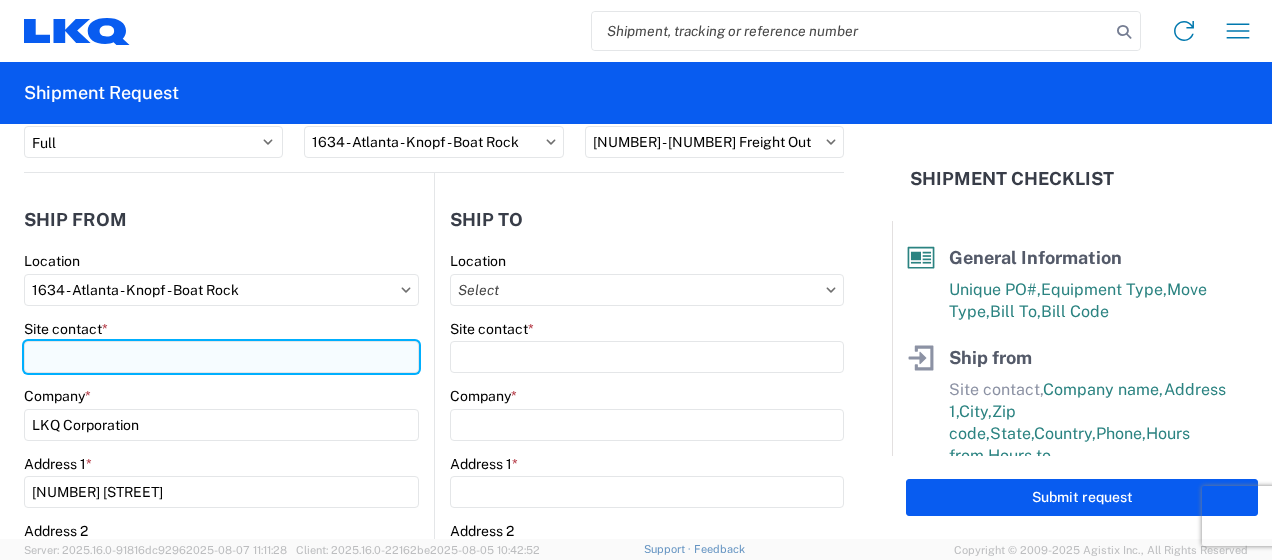 type on "H" 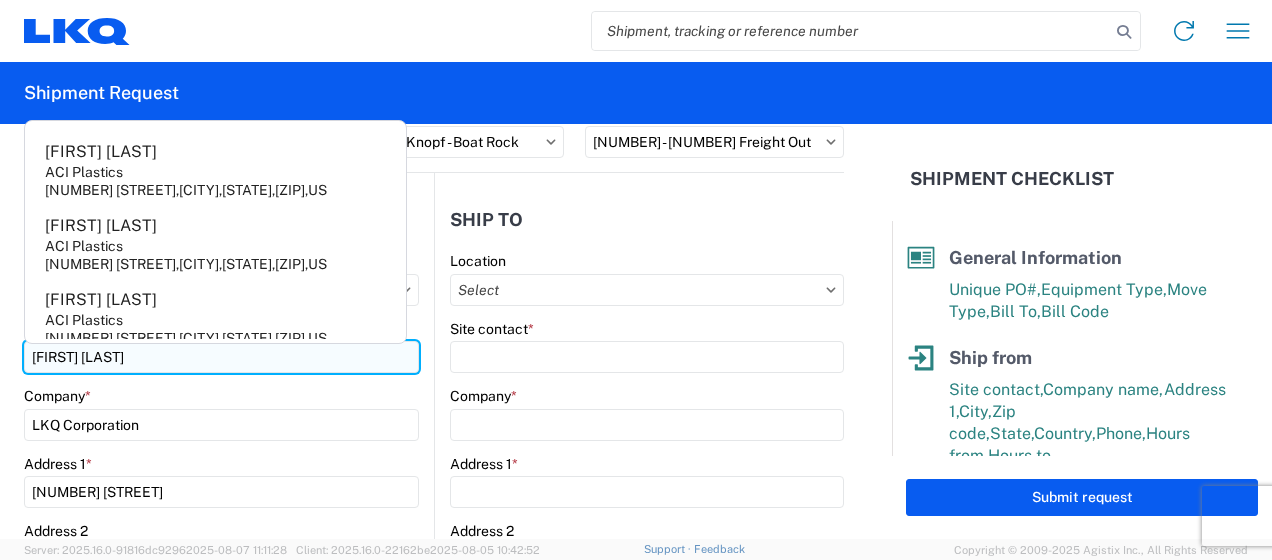 type on "[FIRST] [LAST]" 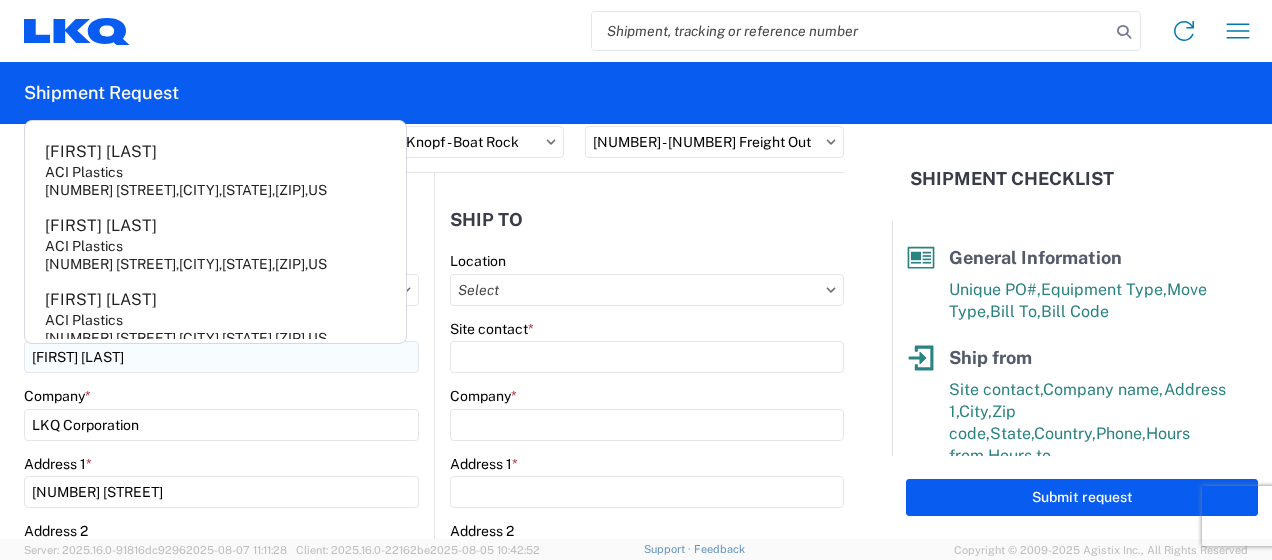 scroll, scrollTop: 394, scrollLeft: 0, axis: vertical 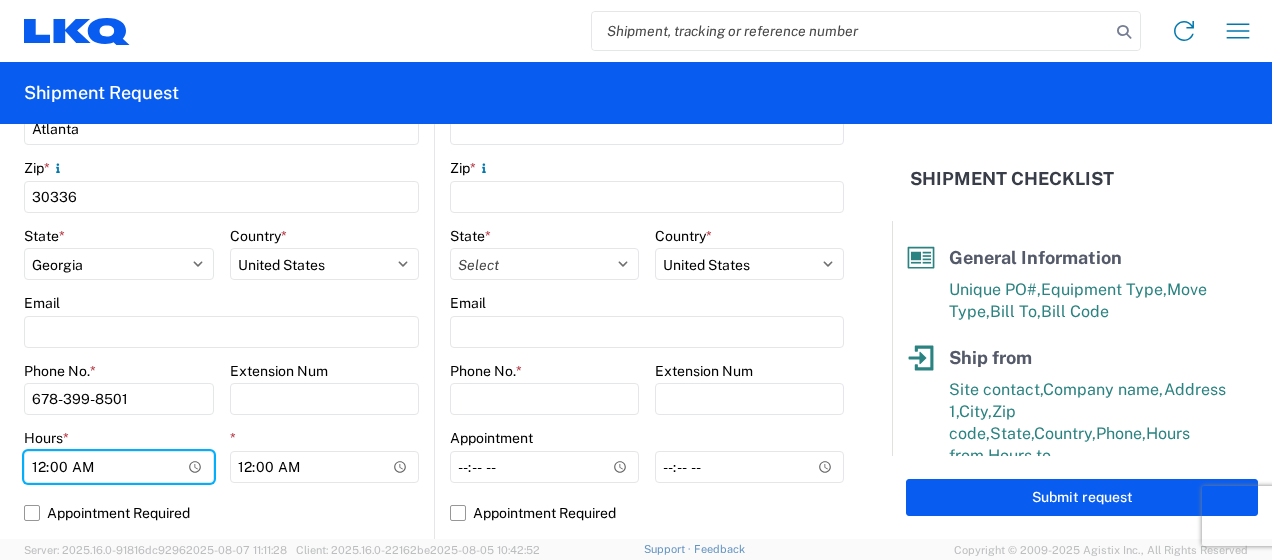 type on "07:00" 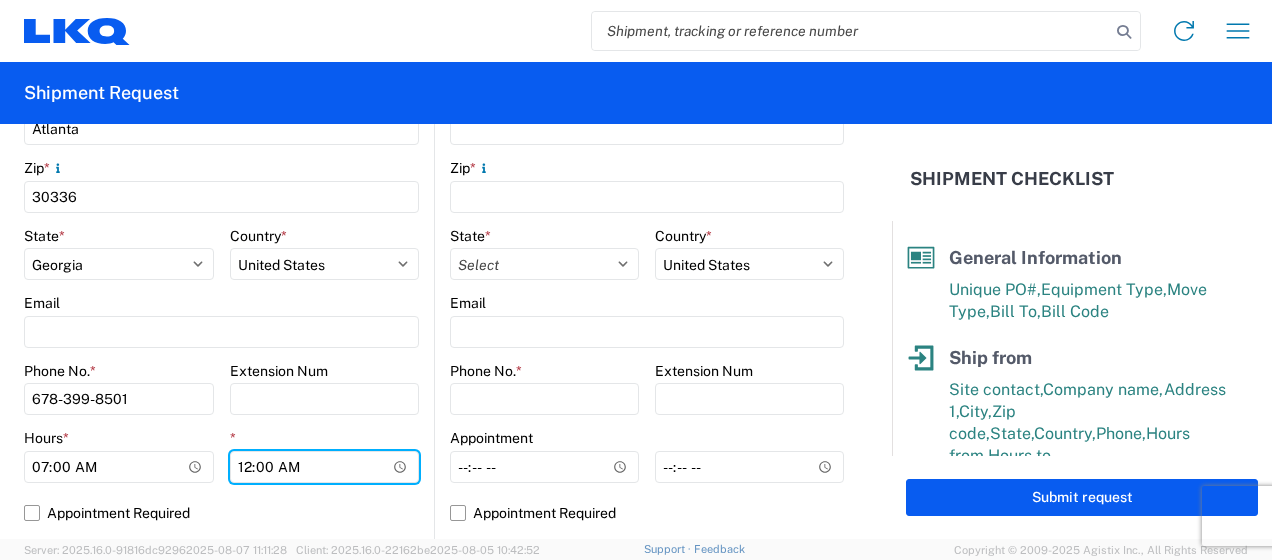 type on "14:30" 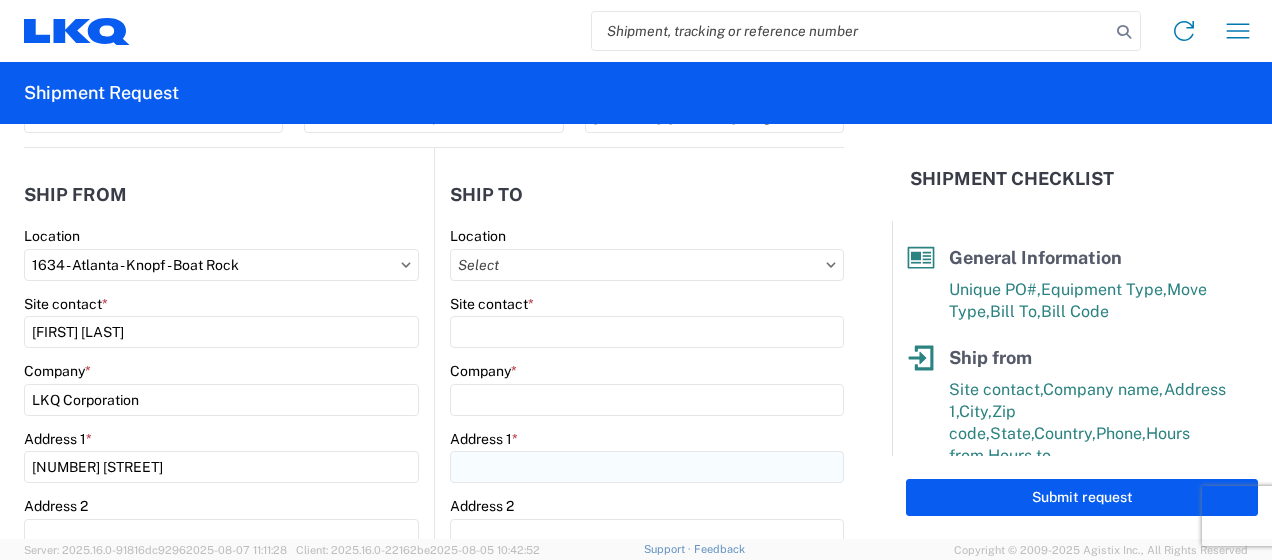 scroll, scrollTop: 164, scrollLeft: 0, axis: vertical 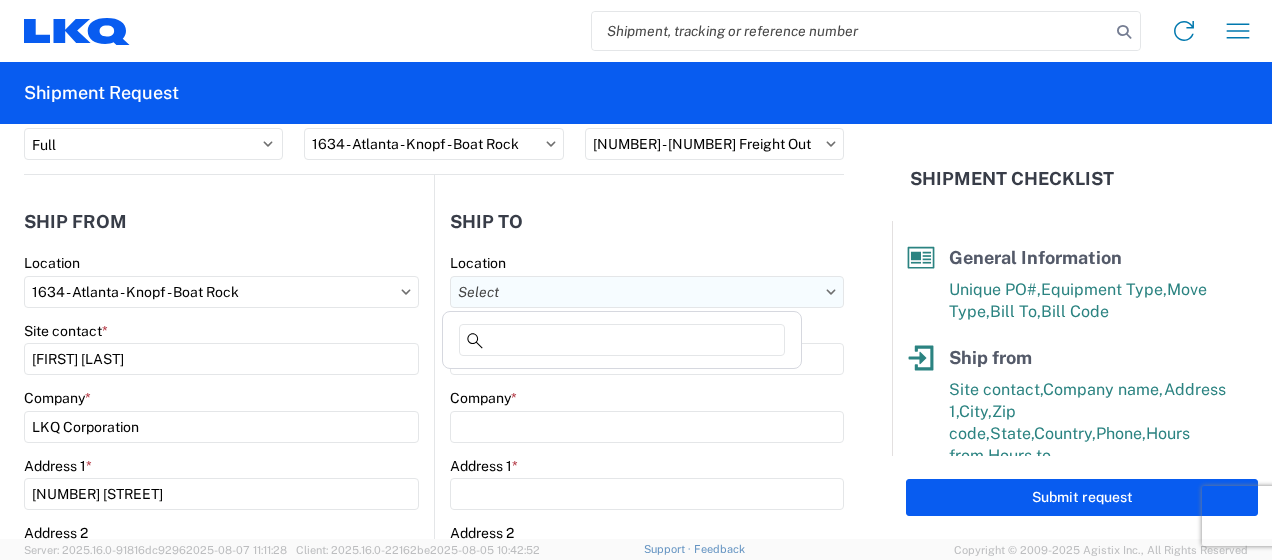 click on "Location" at bounding box center (647, 292) 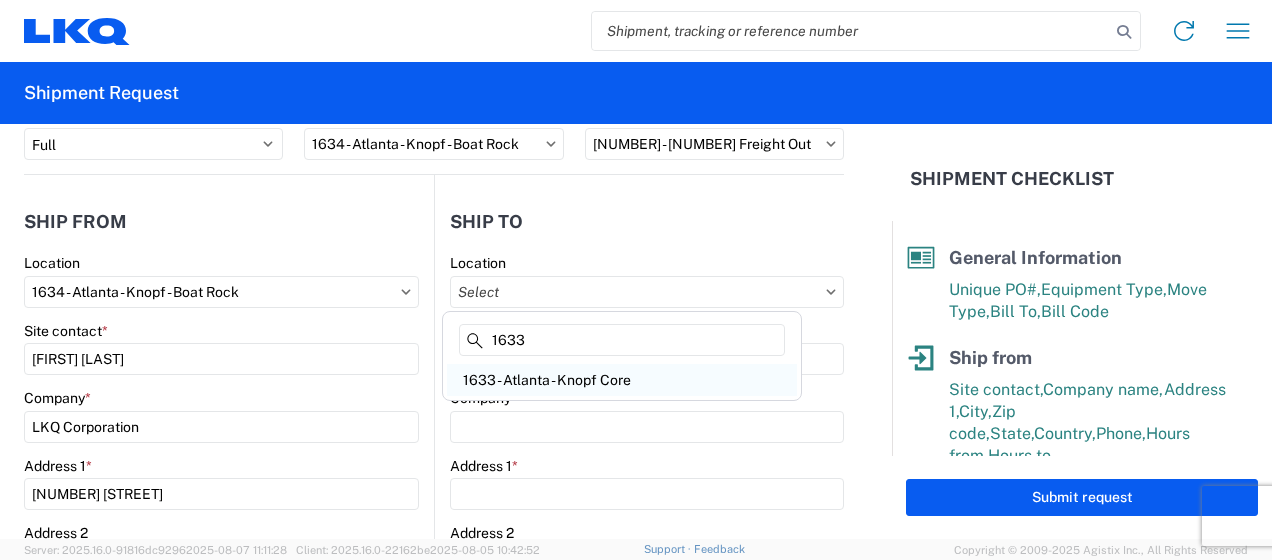 type on "1633" 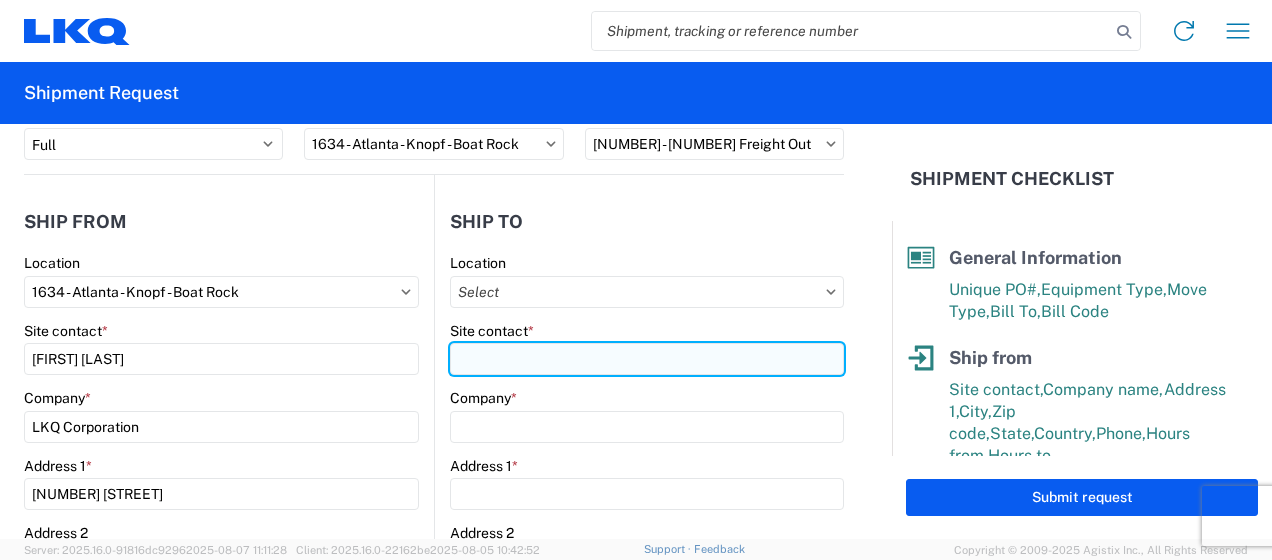 click on "Site contact  *" at bounding box center [647, 359] 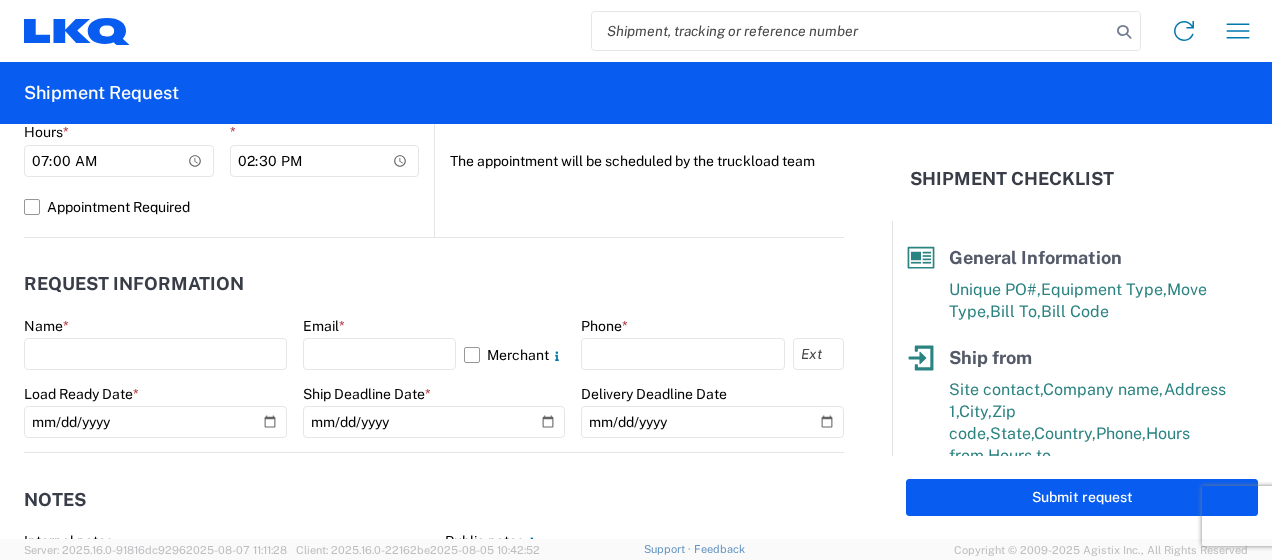 scroll, scrollTop: 997, scrollLeft: 0, axis: vertical 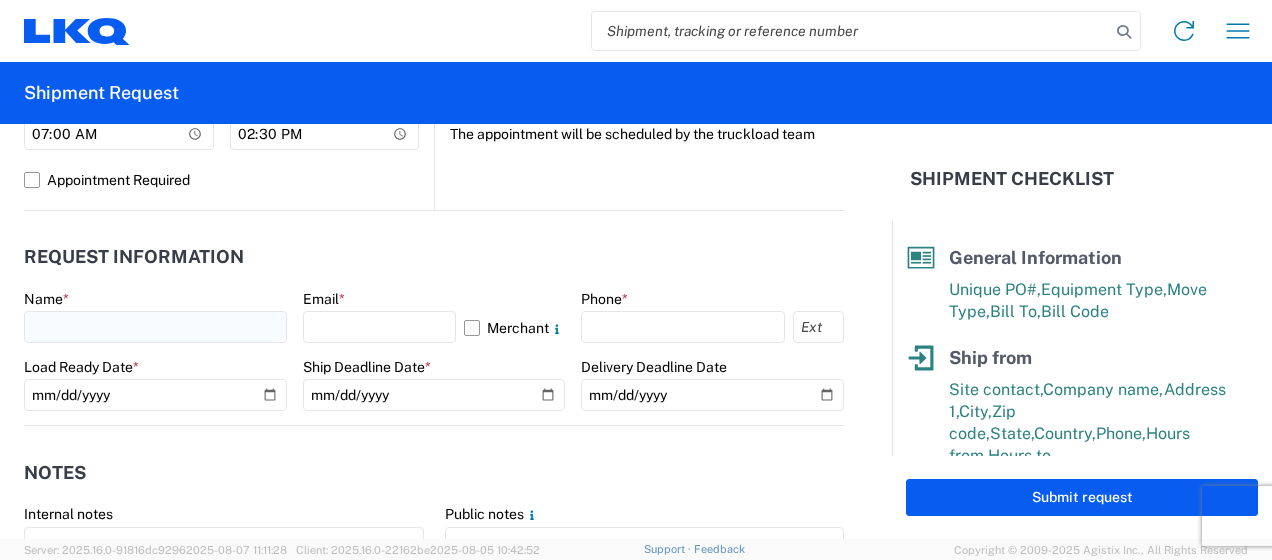 type on "[FIRST] [LAST]" 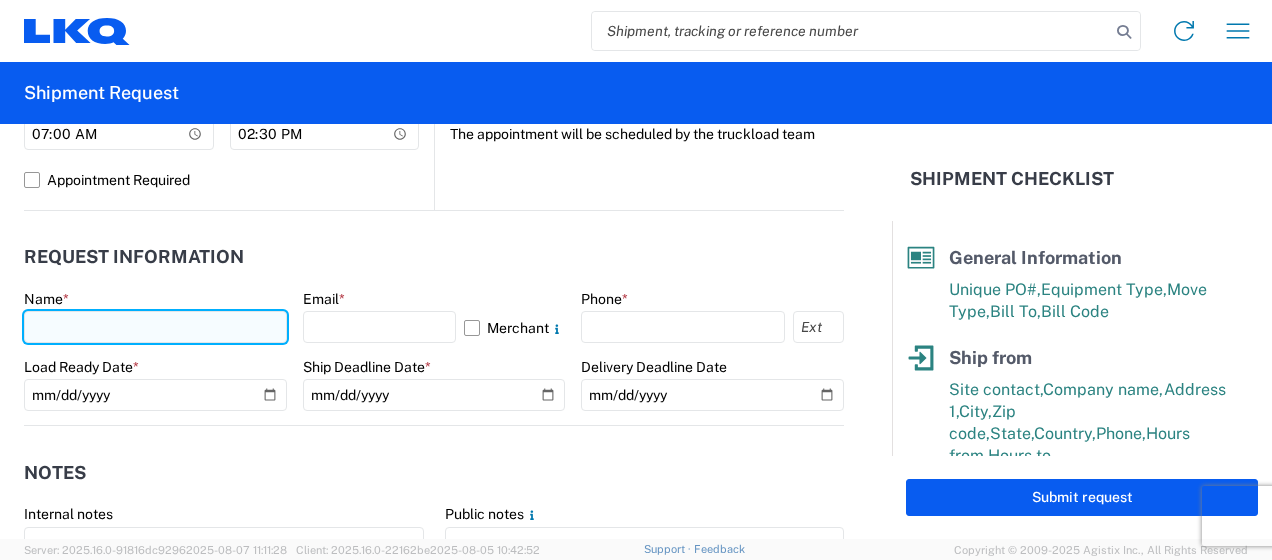 click 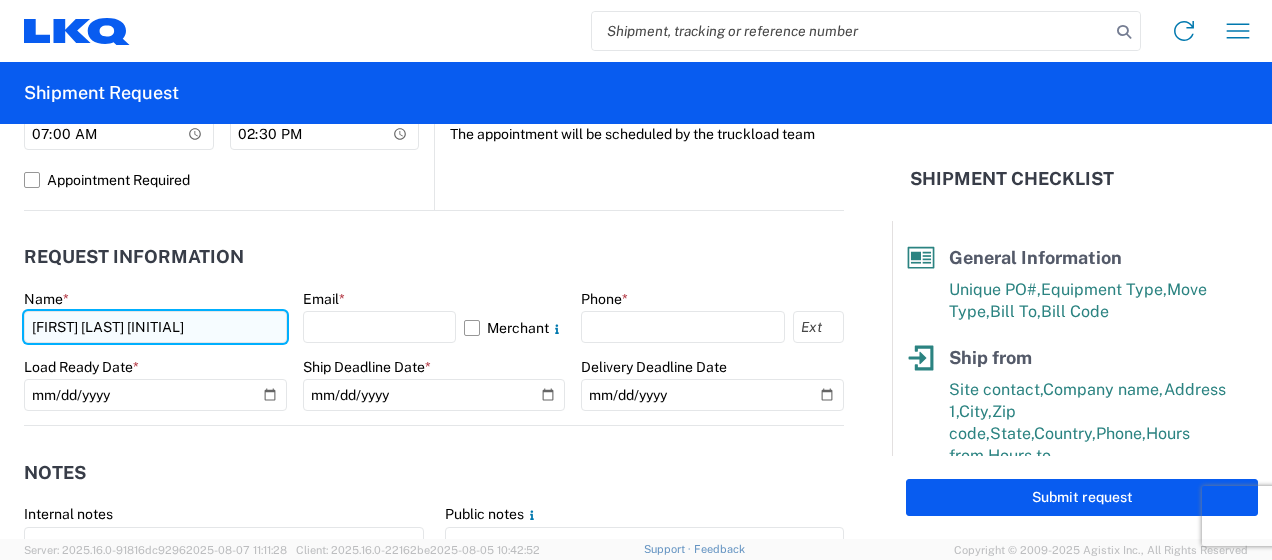 type on "[FIRST] [LAST] [INITIAL]" 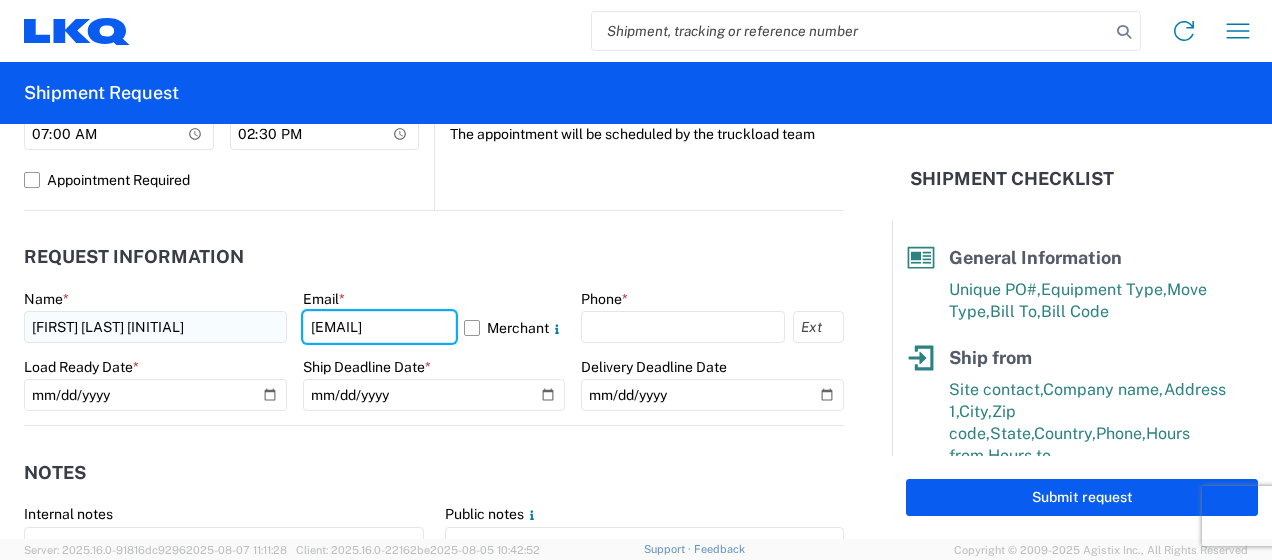 scroll, scrollTop: 0, scrollLeft: 57, axis: horizontal 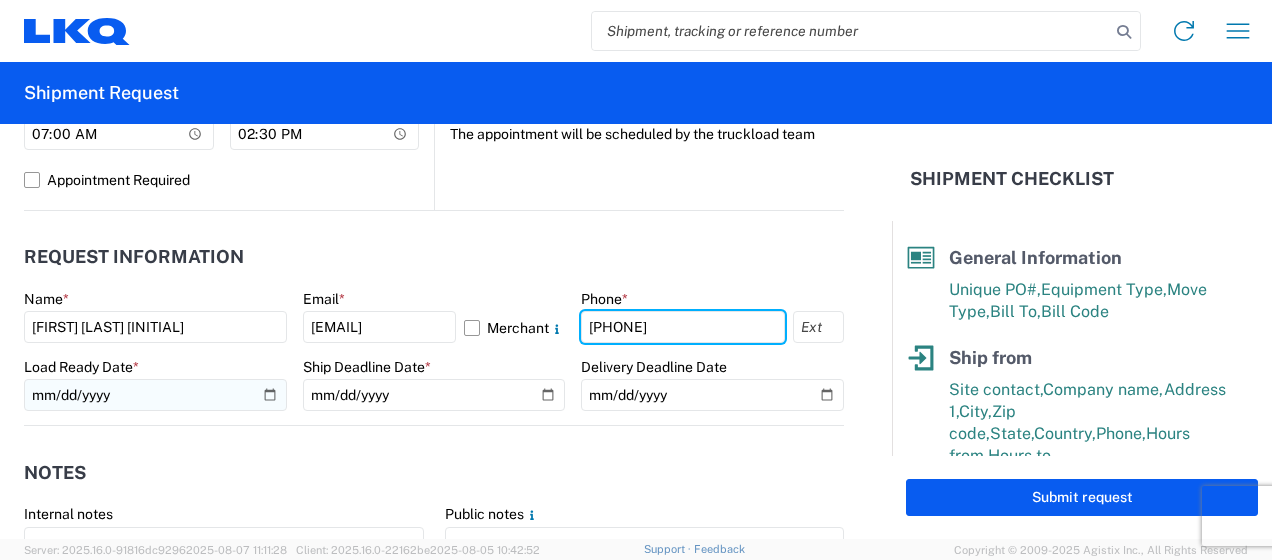 type on "[PHONE]" 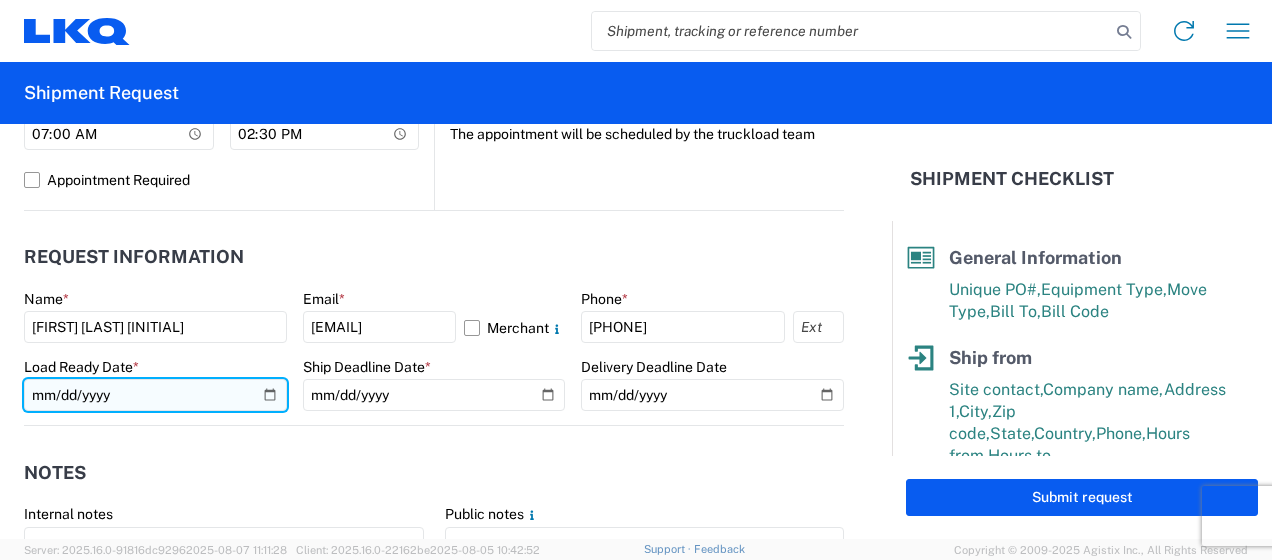 click 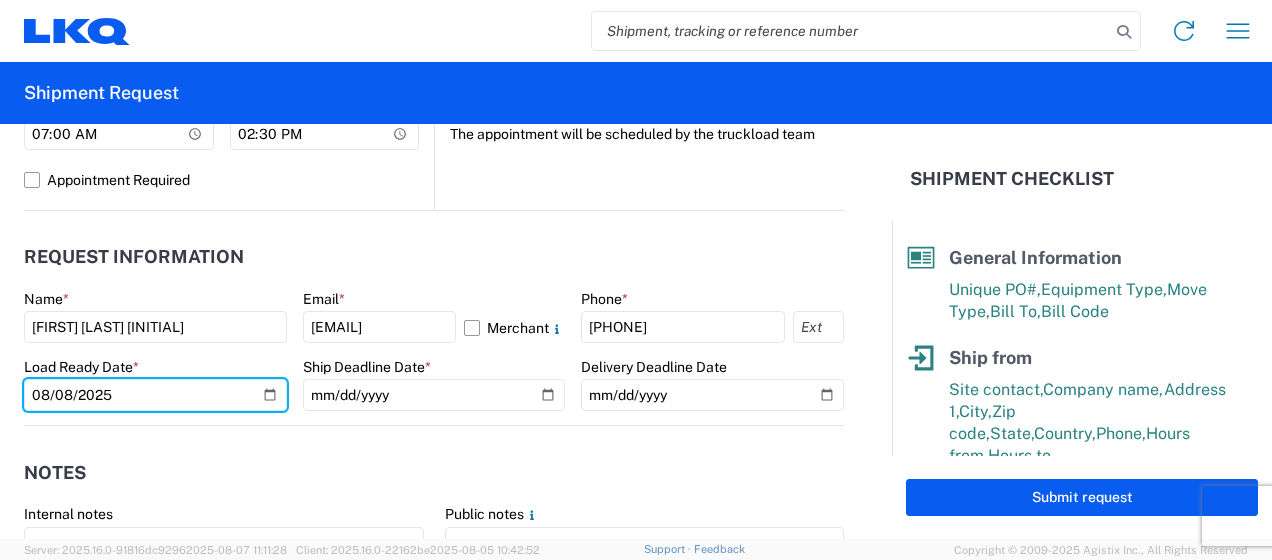 type on "2025-08-08" 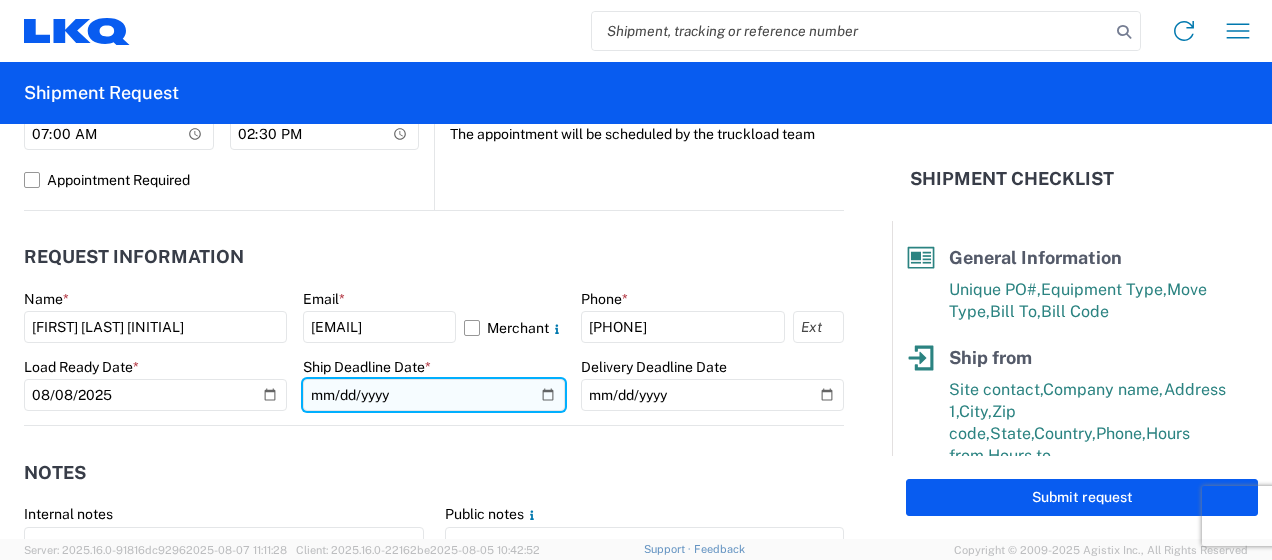 click 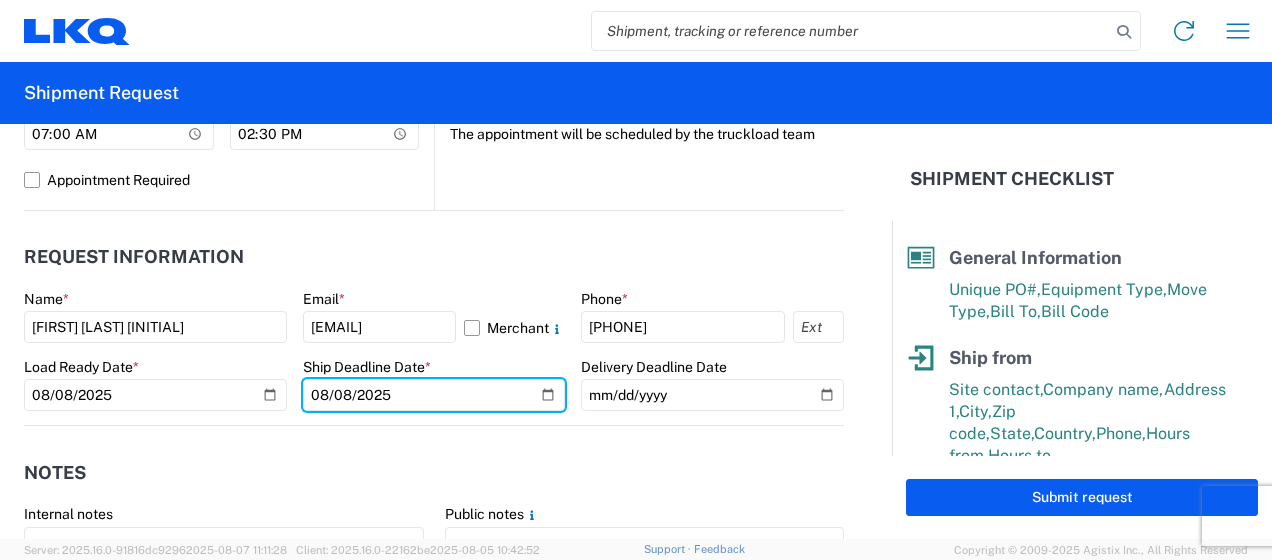 type on "2025-08-08" 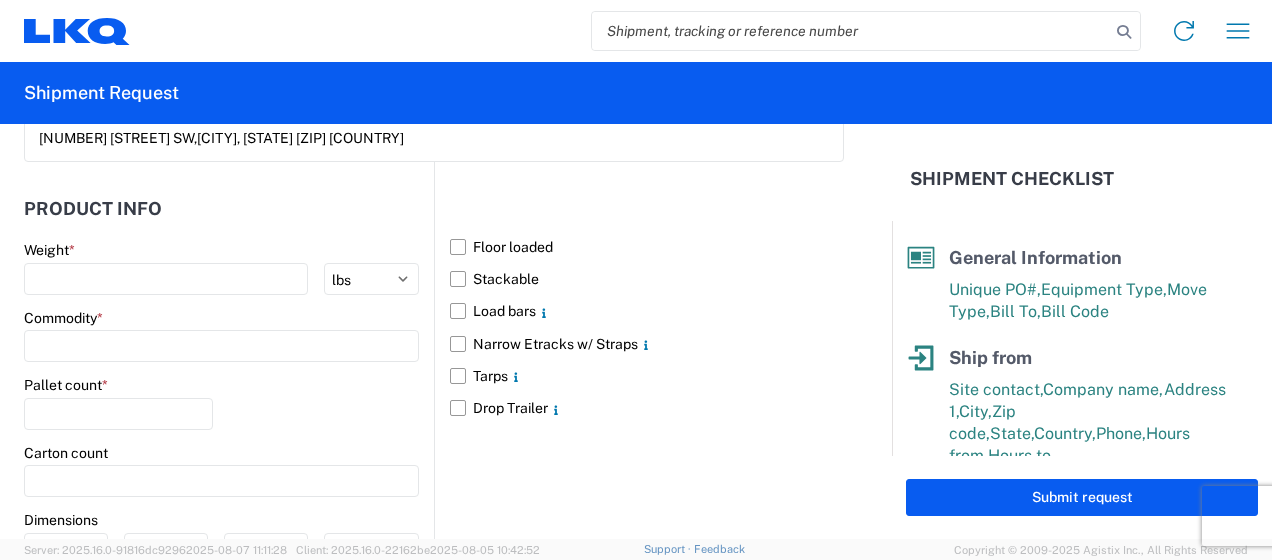 scroll, scrollTop: 1830, scrollLeft: 0, axis: vertical 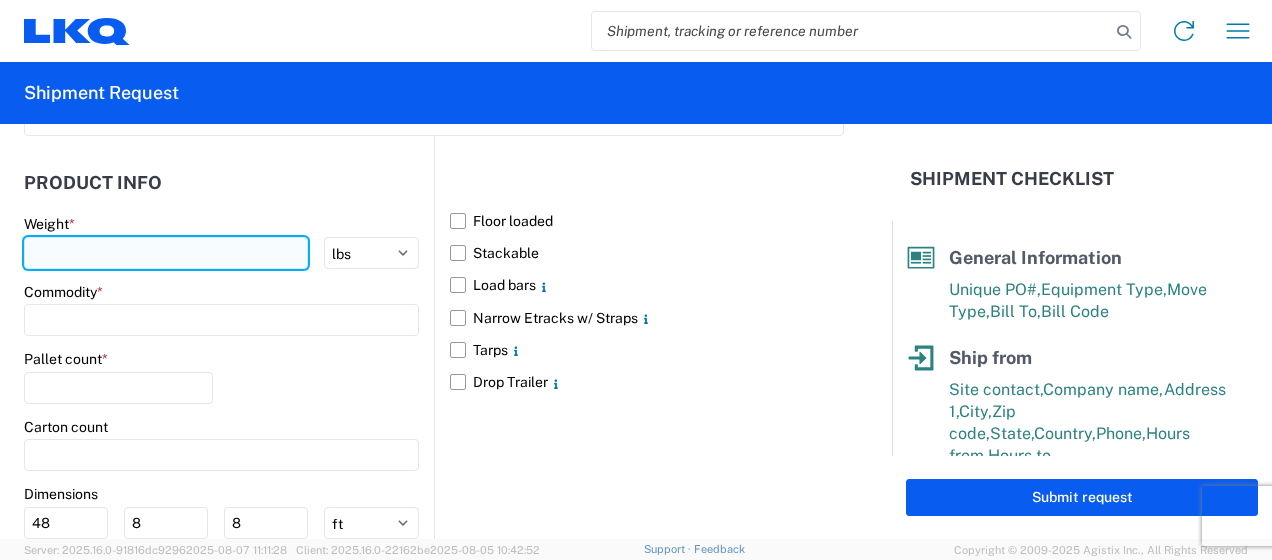 click 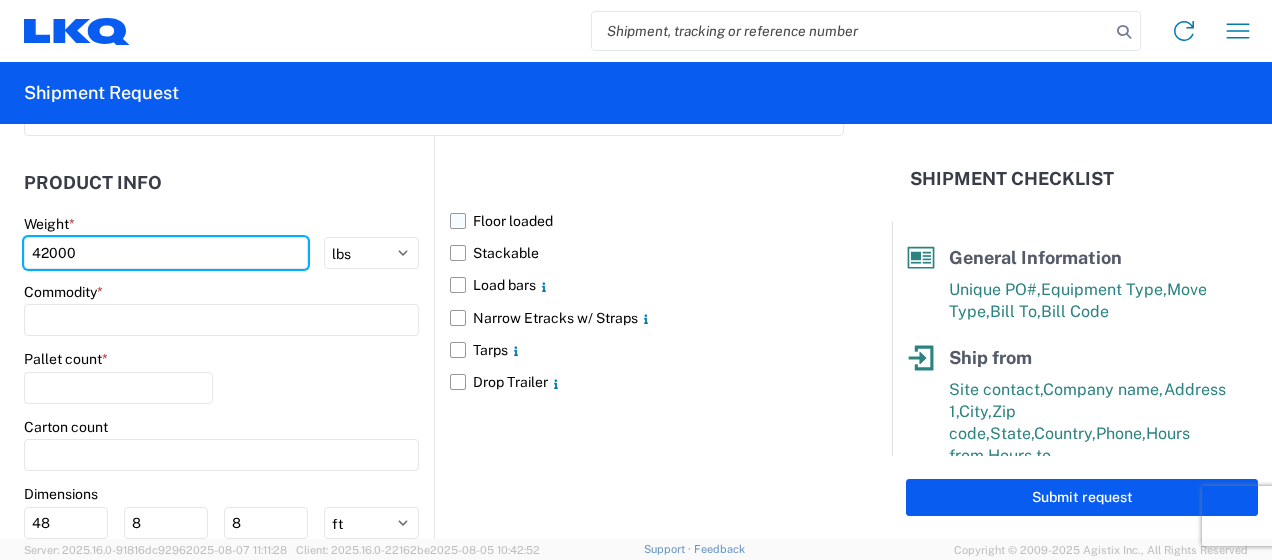 type on "42000" 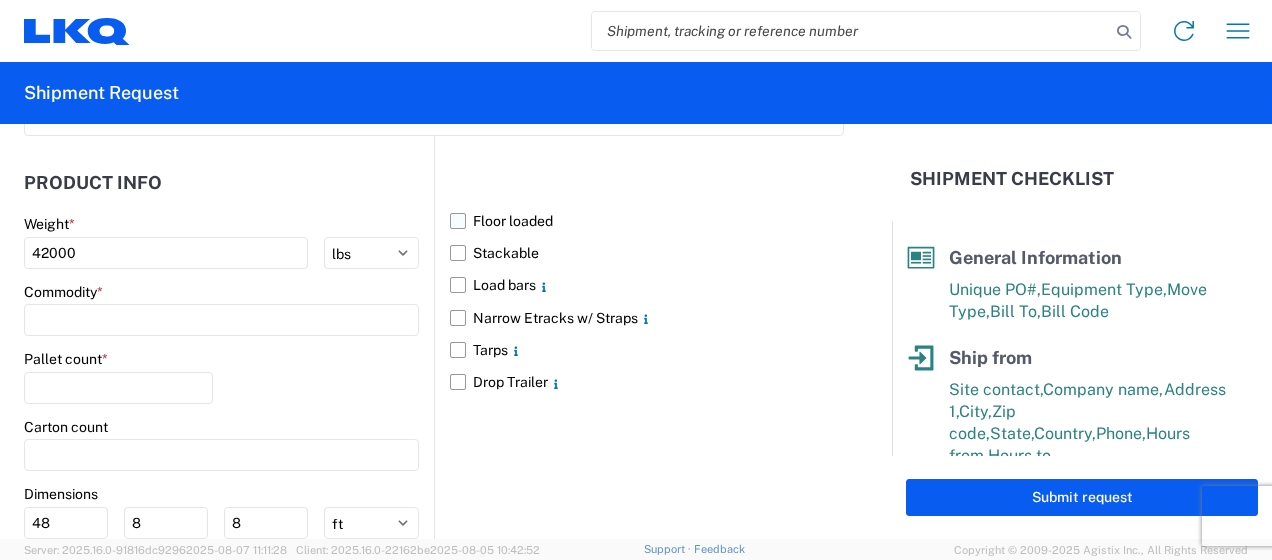 click on "Floor loaded" 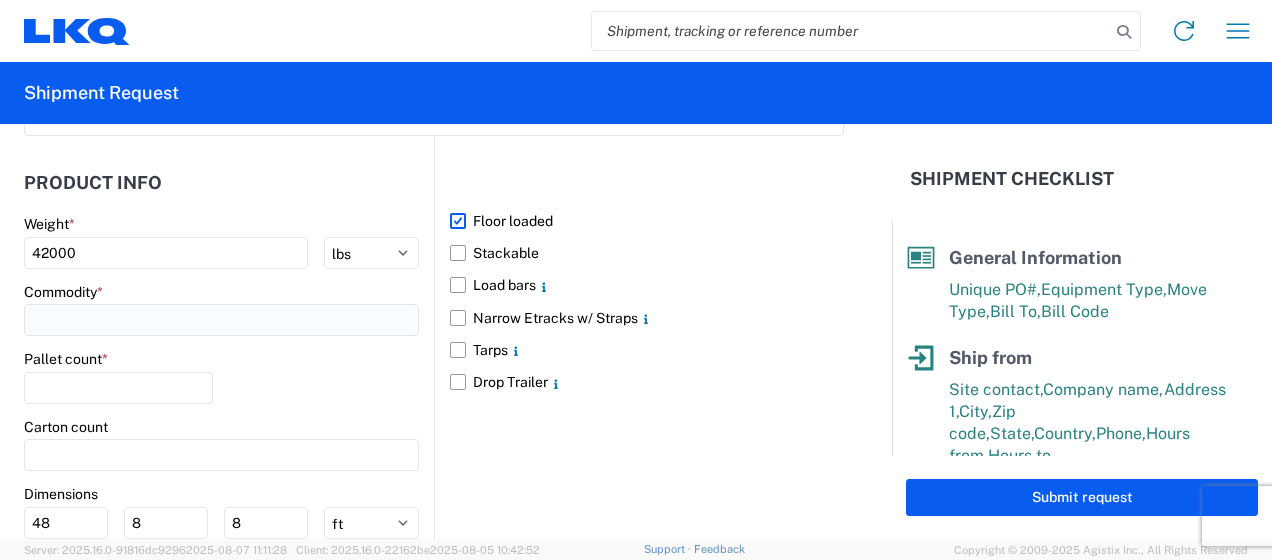 click 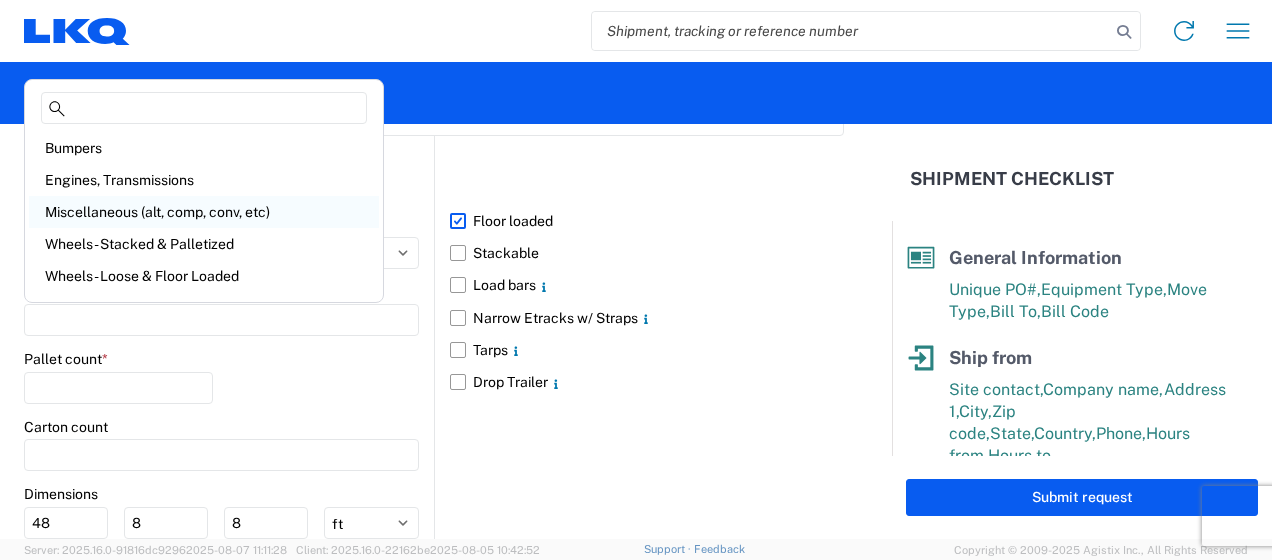 click on "Miscellaneous (alt, comp, conv, etc)" 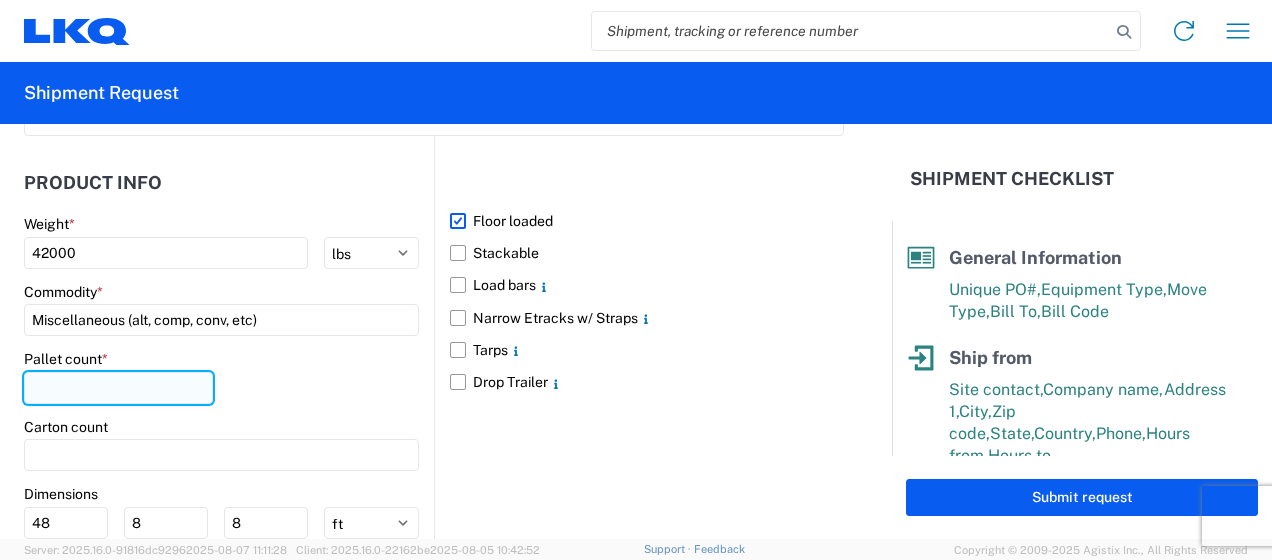 click 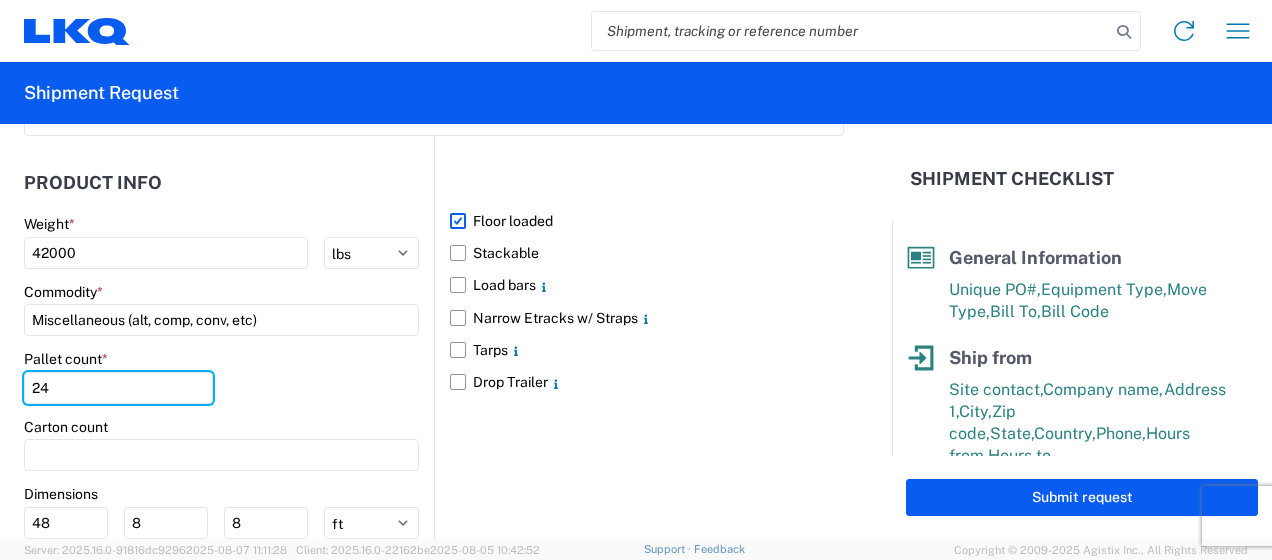 scroll, scrollTop: 1977, scrollLeft: 0, axis: vertical 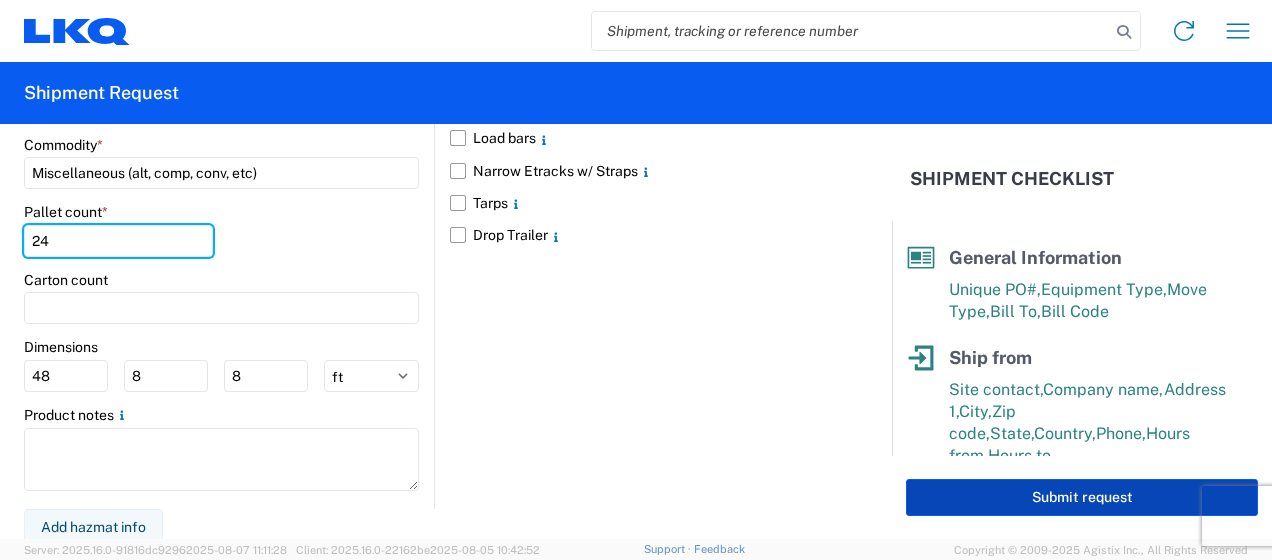 type on "24" 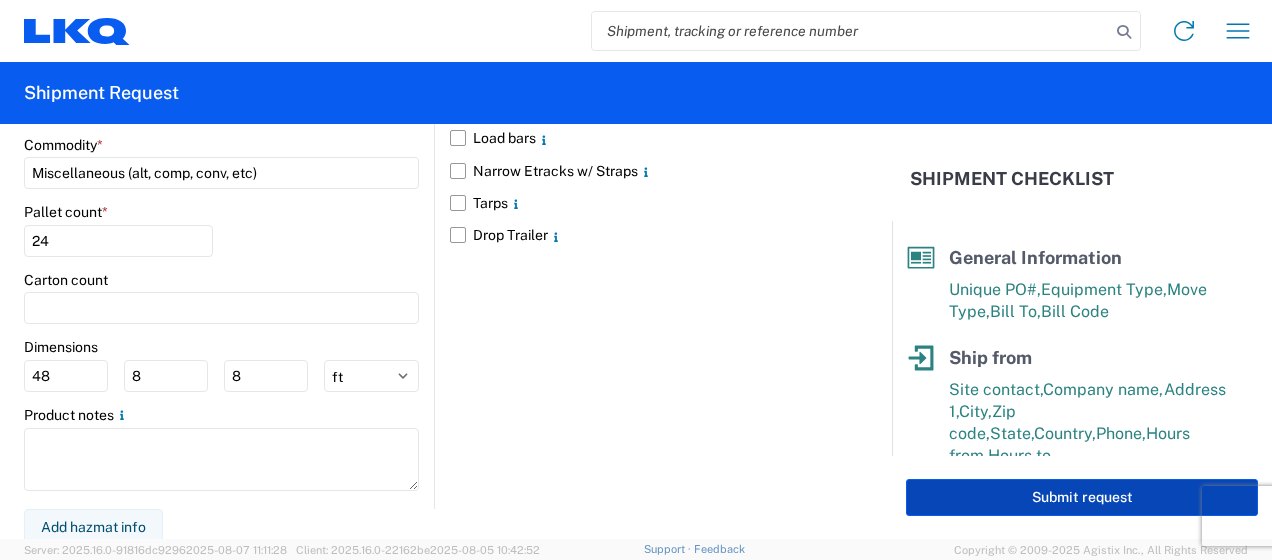 click on "Submit request" 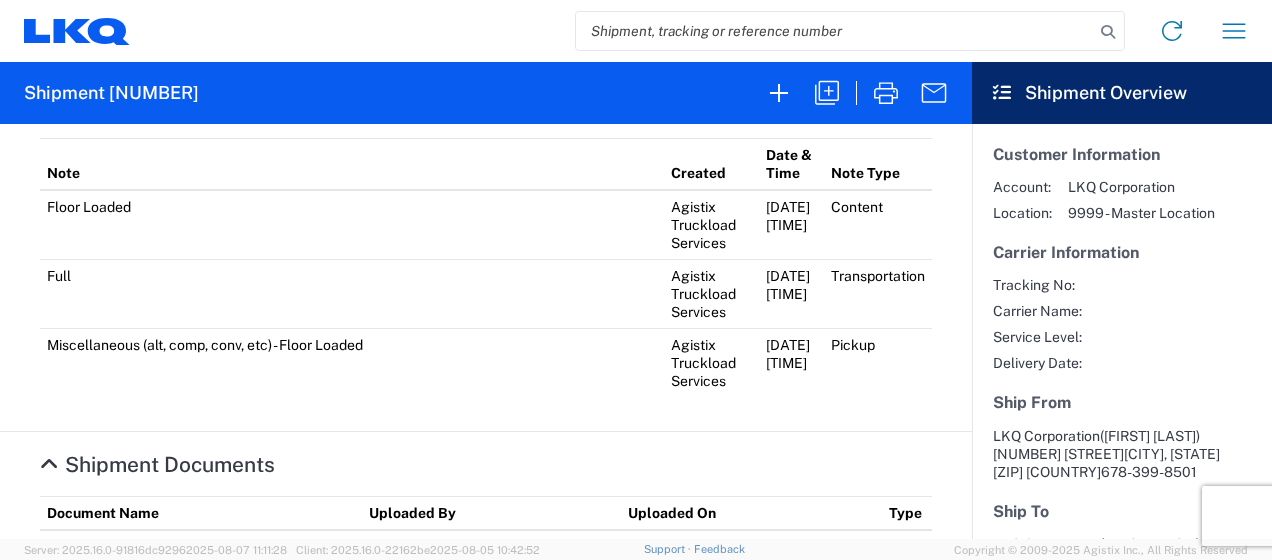 scroll, scrollTop: 1254, scrollLeft: 0, axis: vertical 